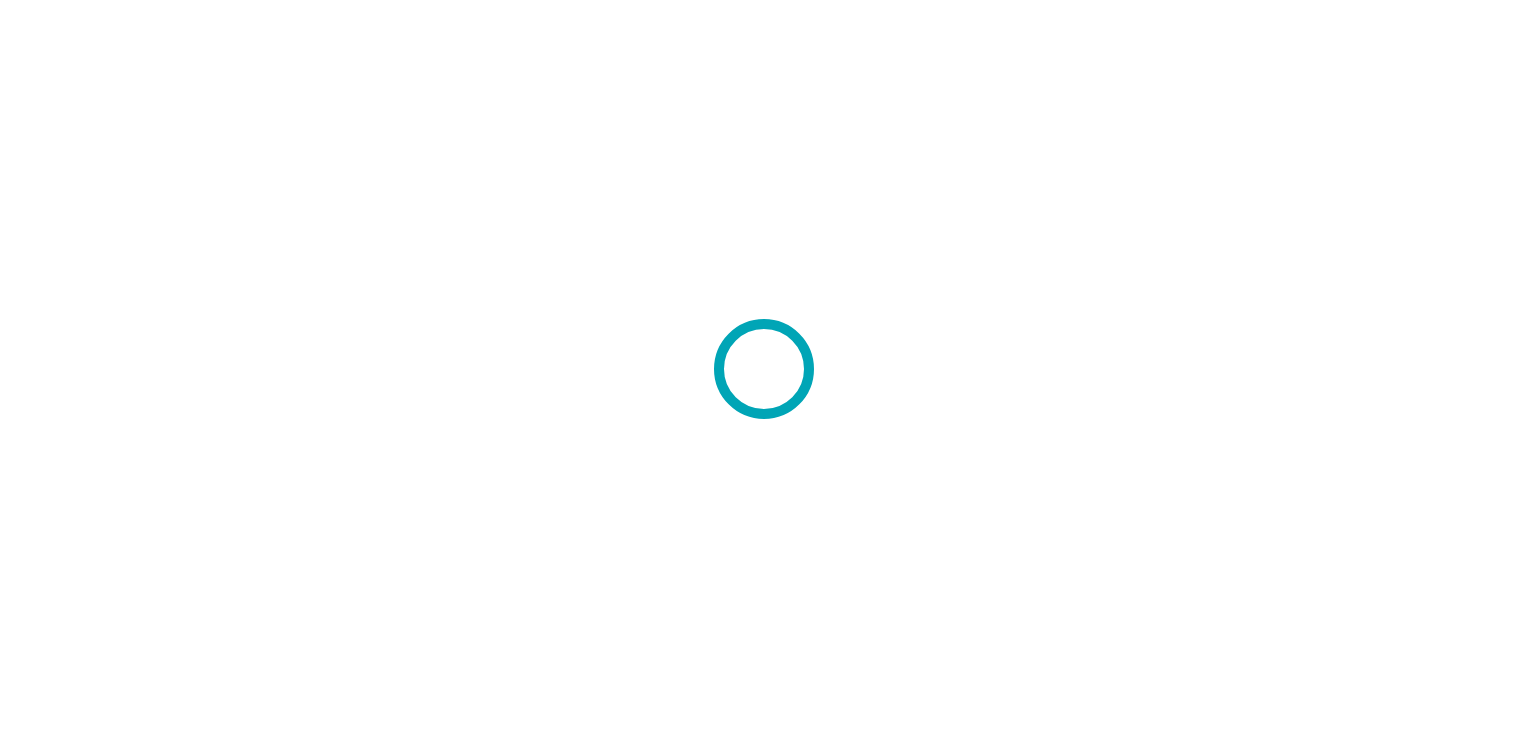 scroll, scrollTop: 0, scrollLeft: 0, axis: both 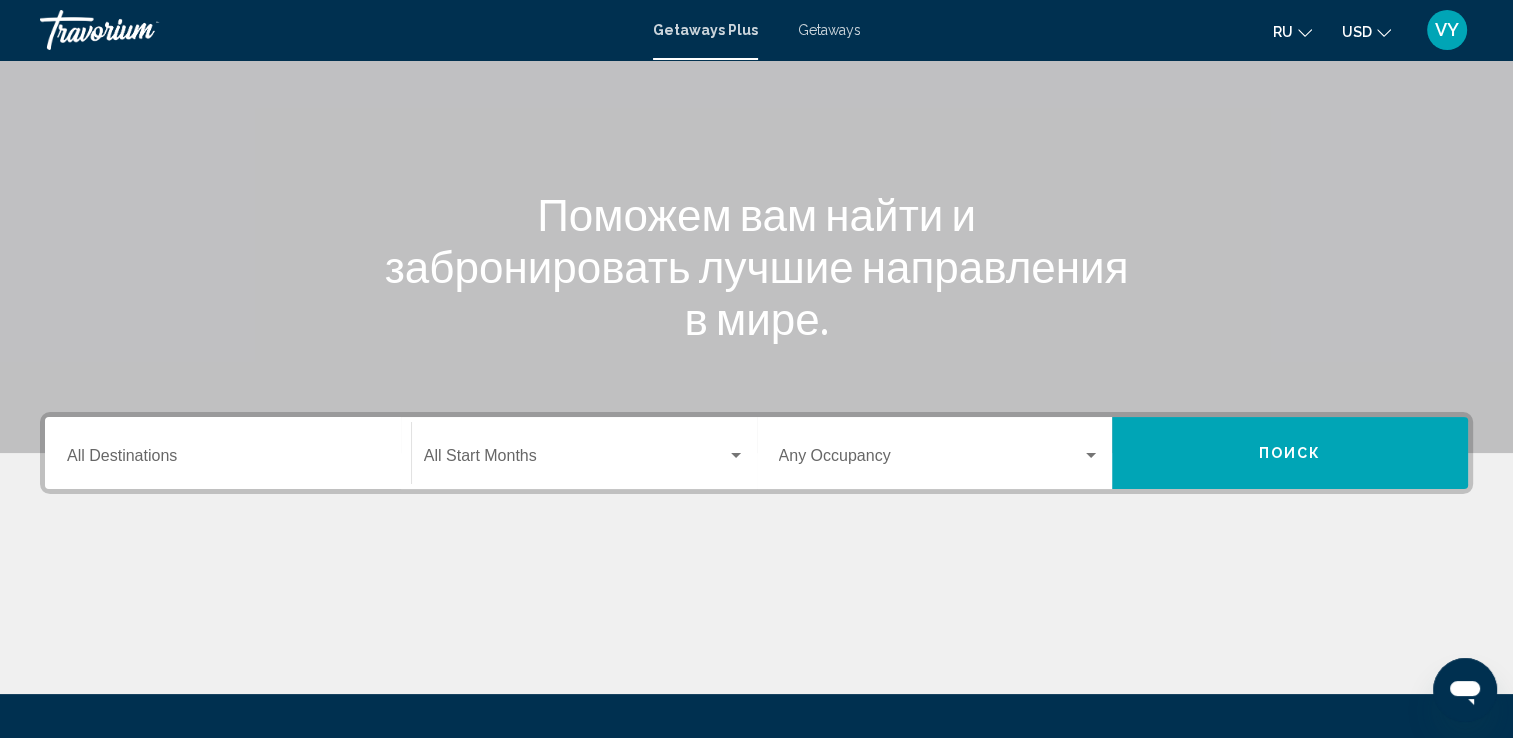 click on "Getaways" at bounding box center (829, 30) 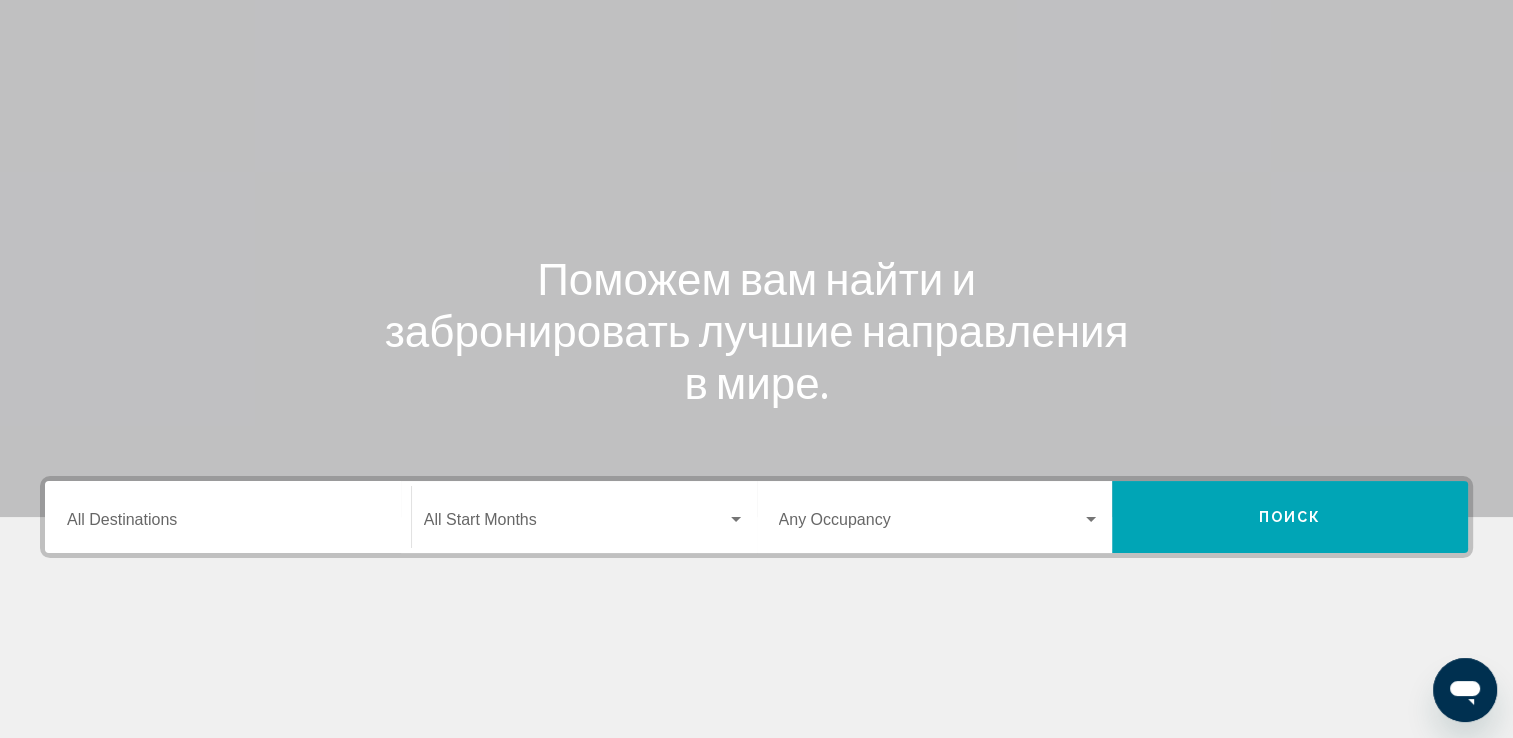 scroll, scrollTop: 200, scrollLeft: 0, axis: vertical 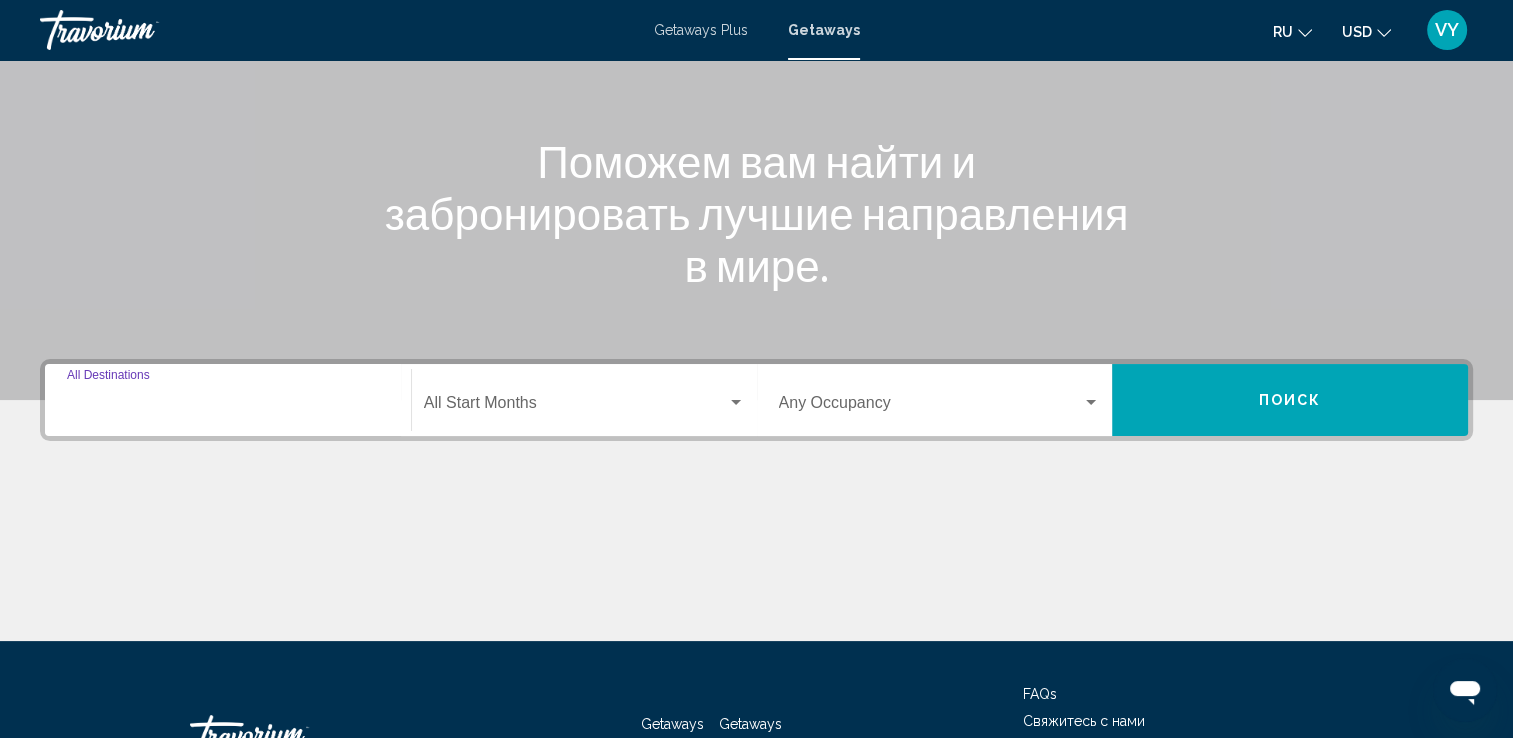 click on "Destination All Destinations" at bounding box center [228, 407] 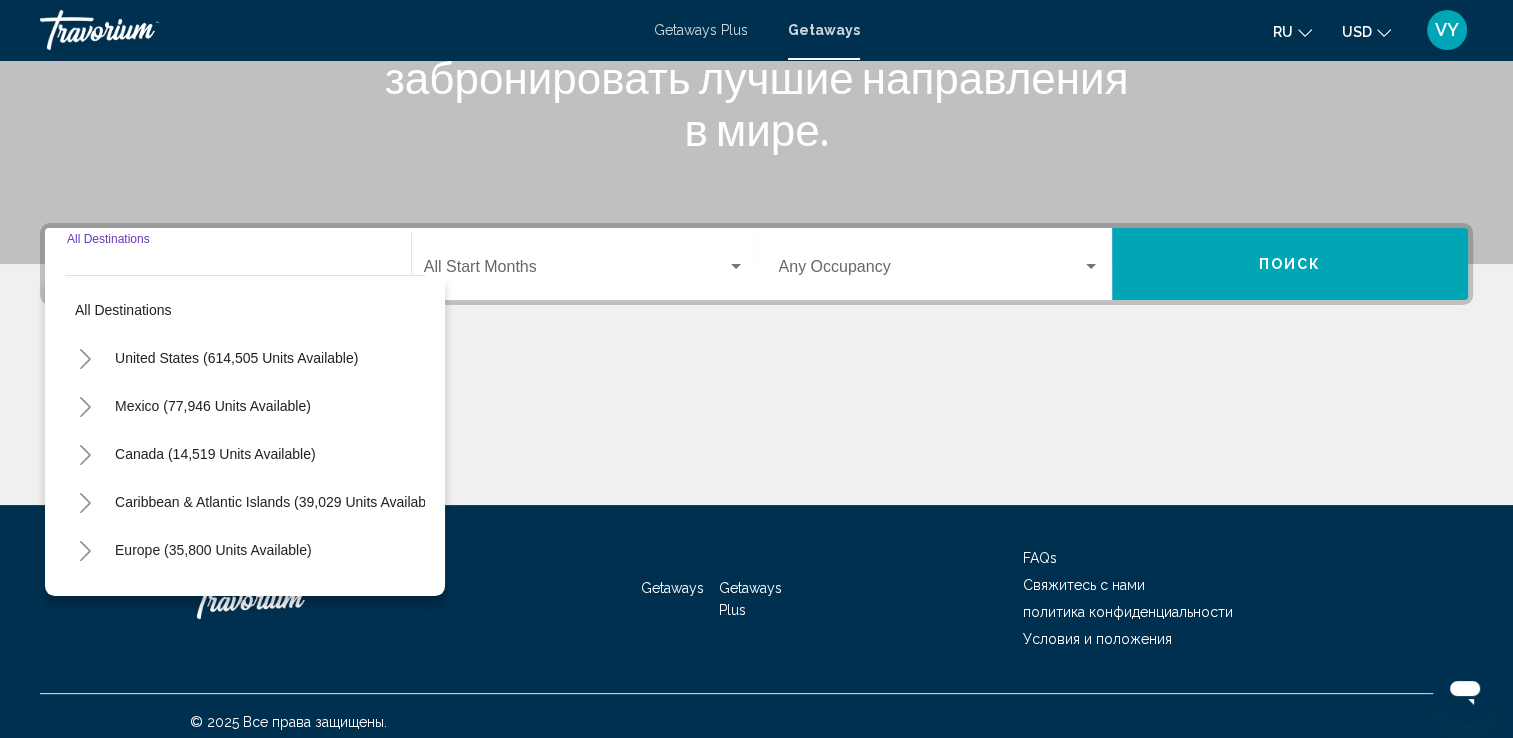 scroll, scrollTop: 347, scrollLeft: 0, axis: vertical 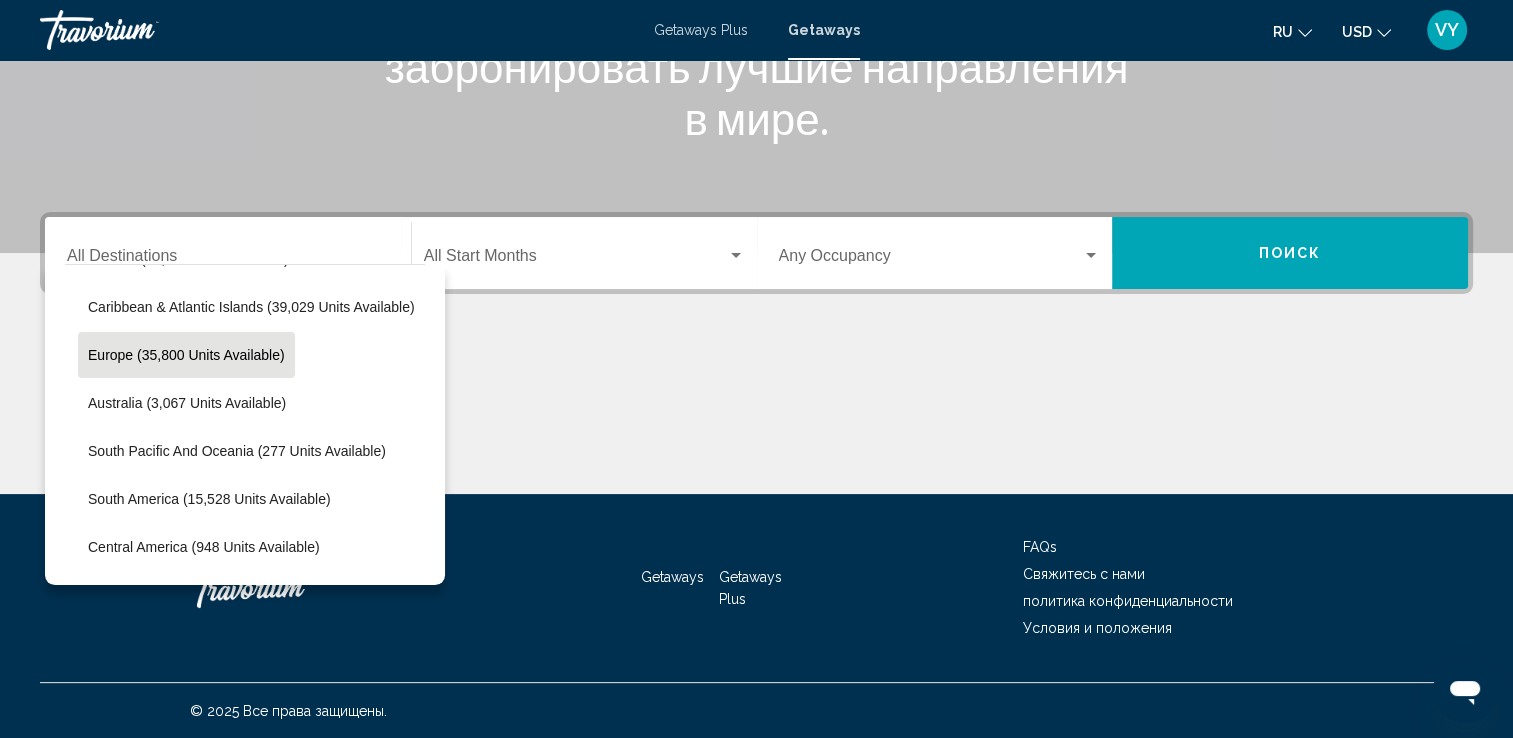 click on "Europe (35,800 units available)" at bounding box center (187, 403) 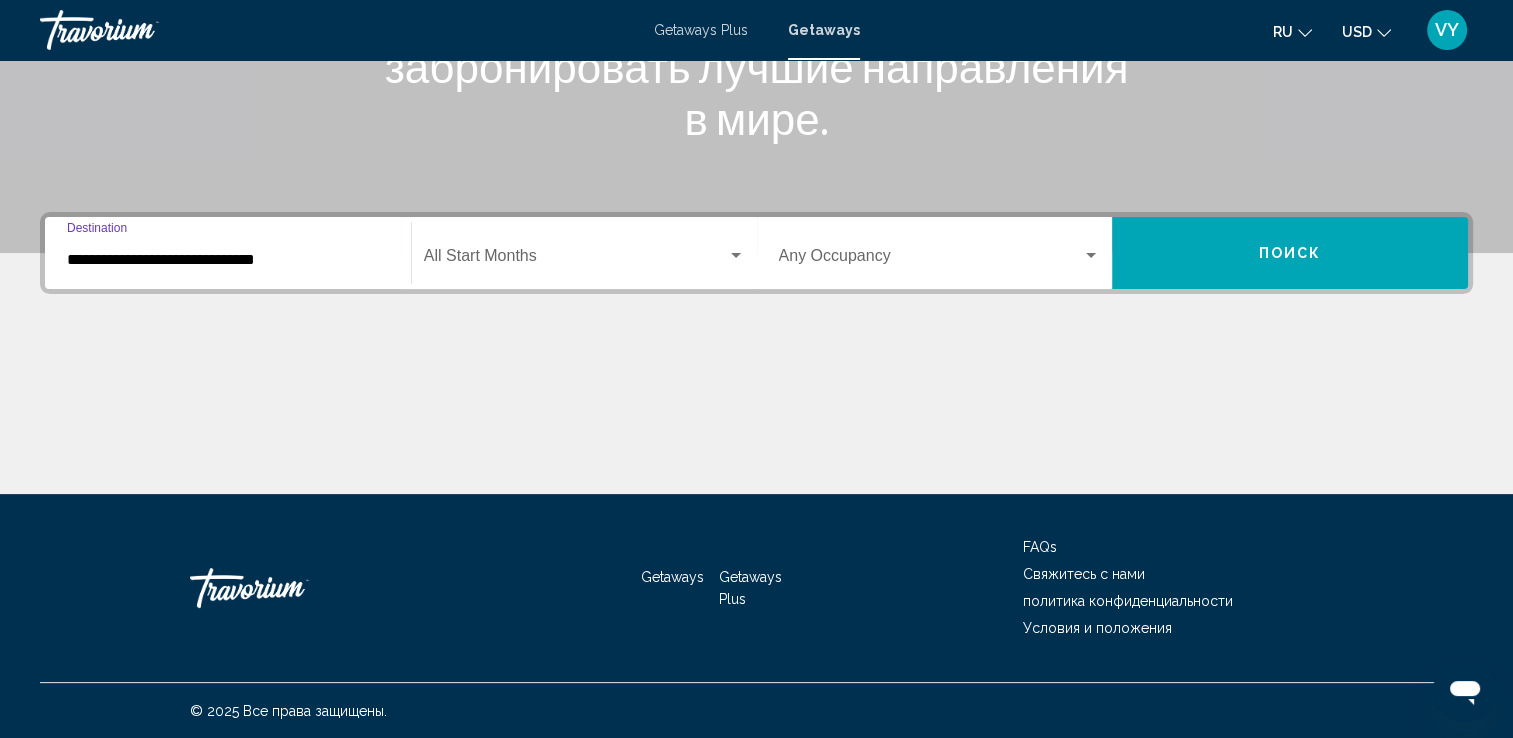 click on "**********" at bounding box center (228, 260) 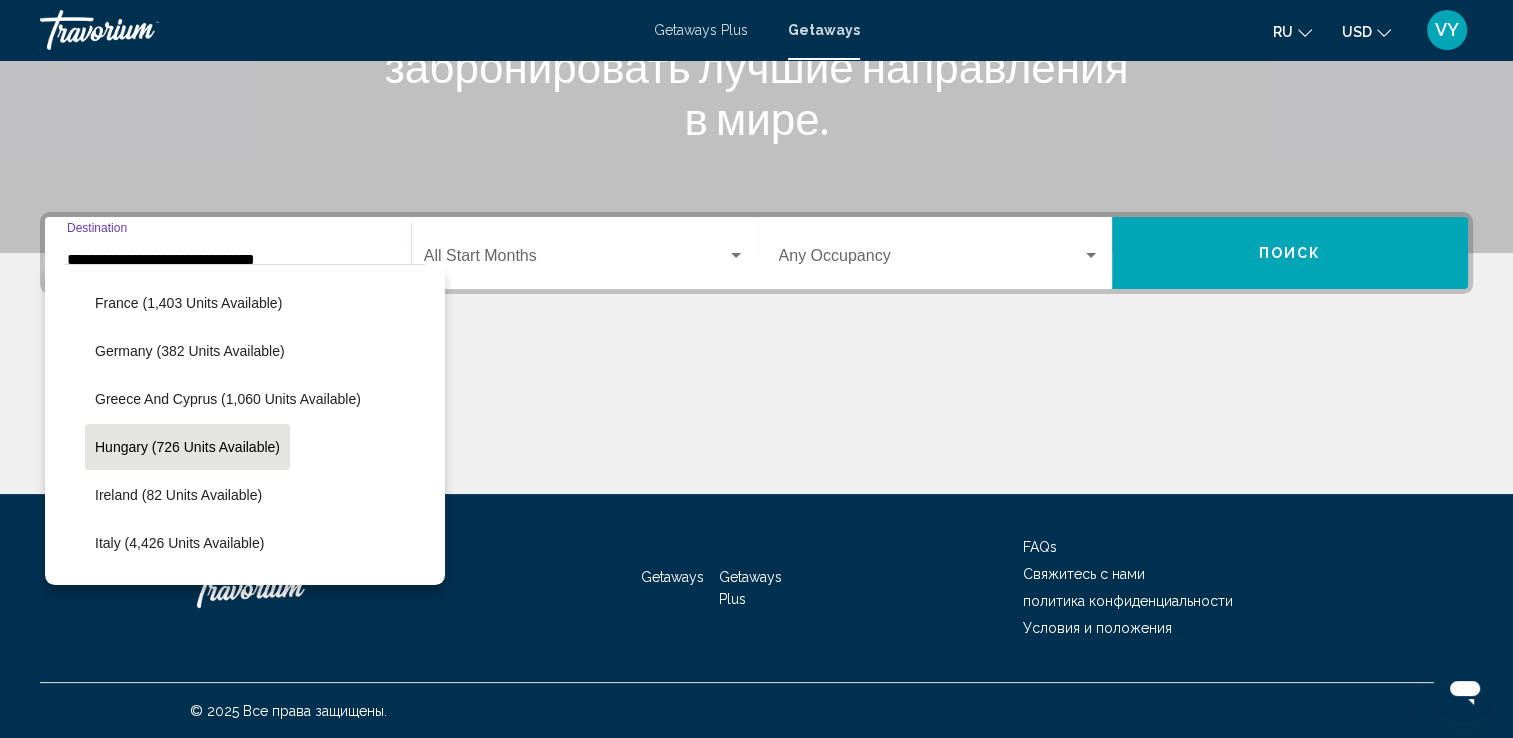 scroll, scrollTop: 526, scrollLeft: 0, axis: vertical 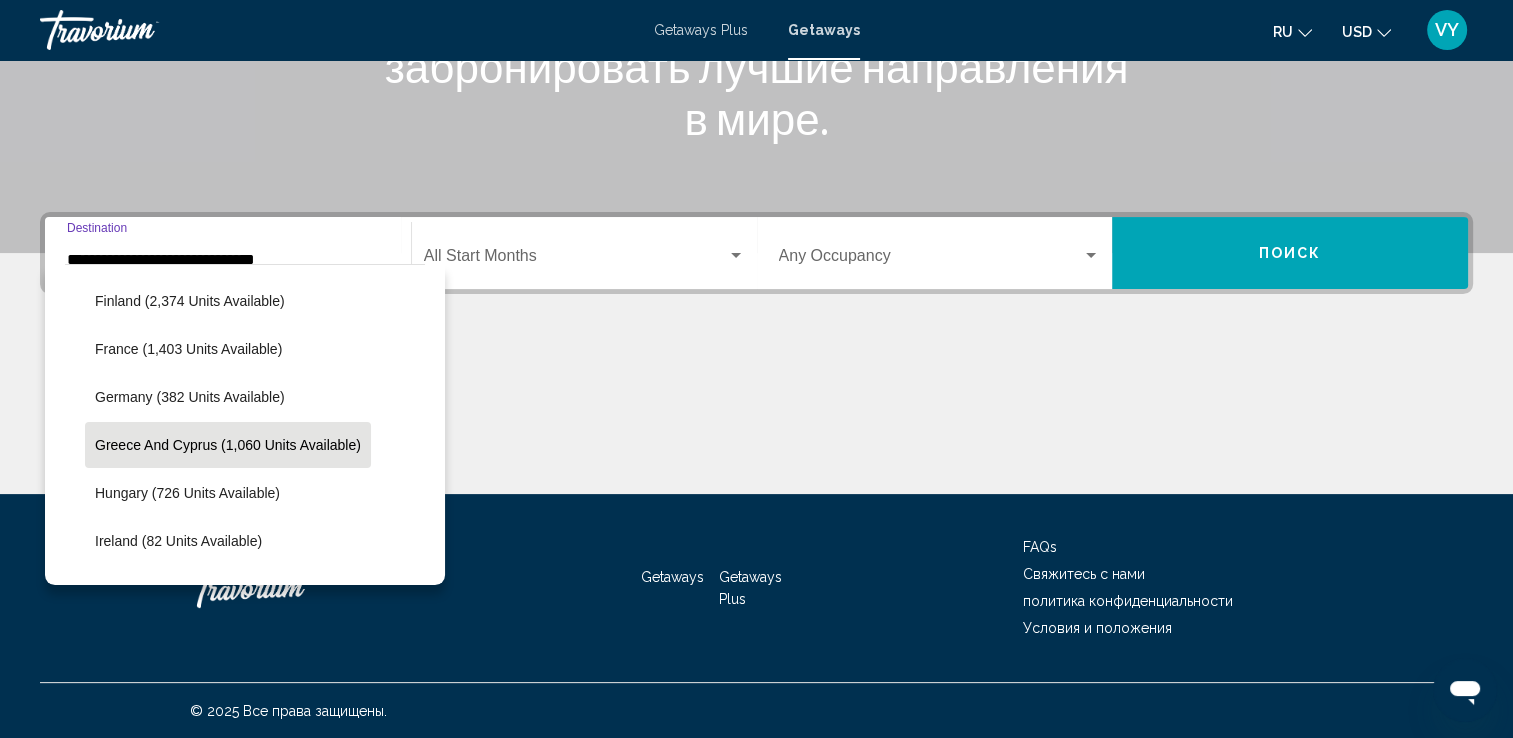 click on "Greece and Cyprus (1,060 units available)" 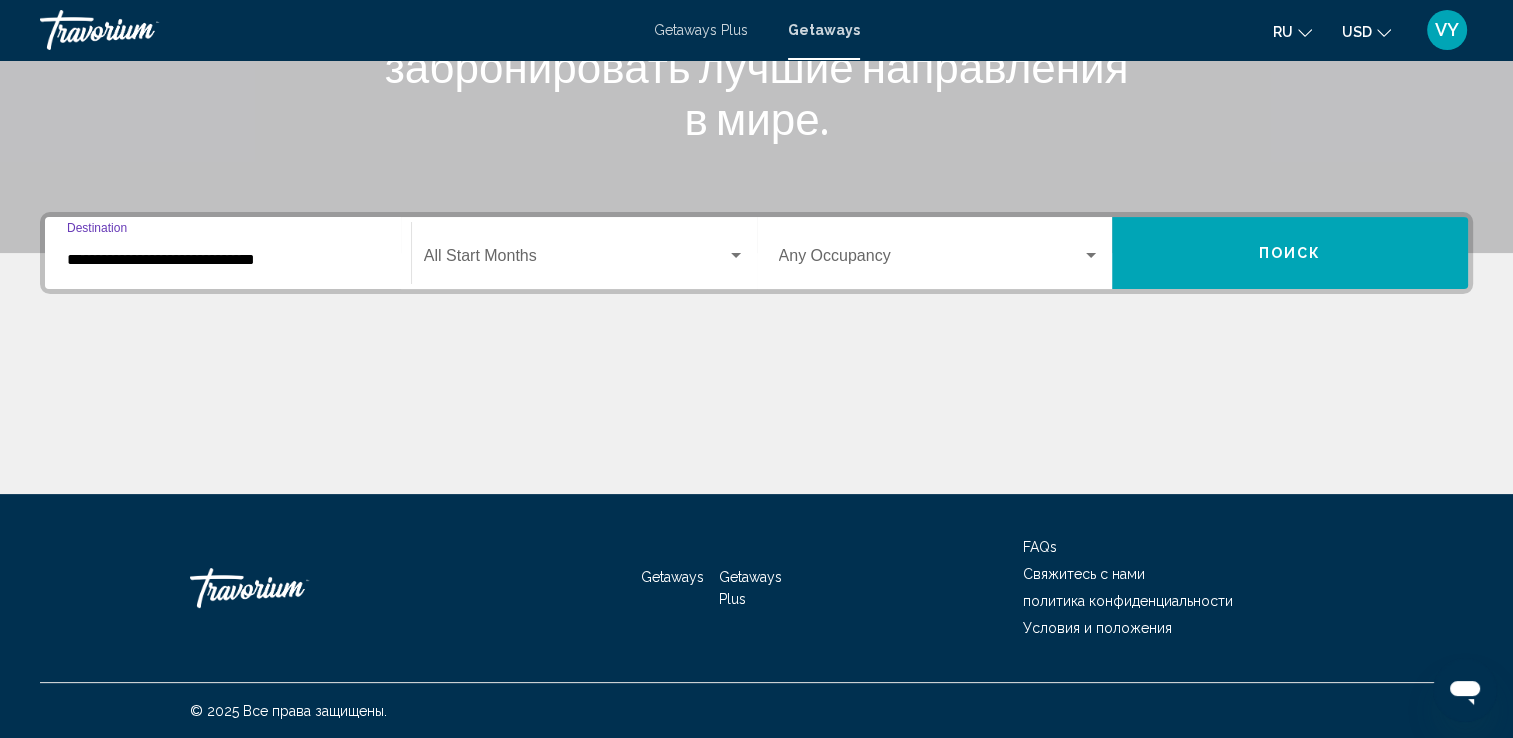 type on "**********" 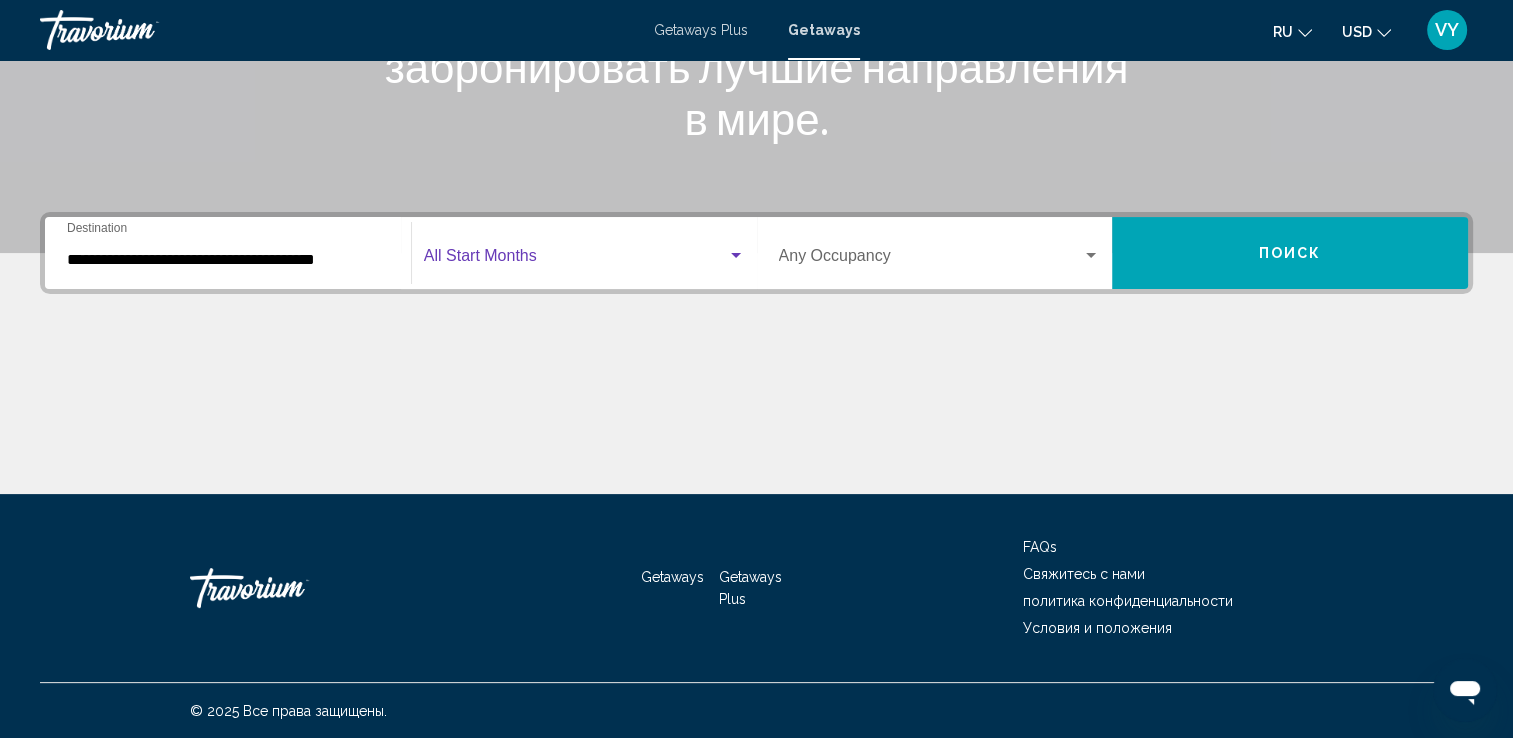 click at bounding box center [736, 255] 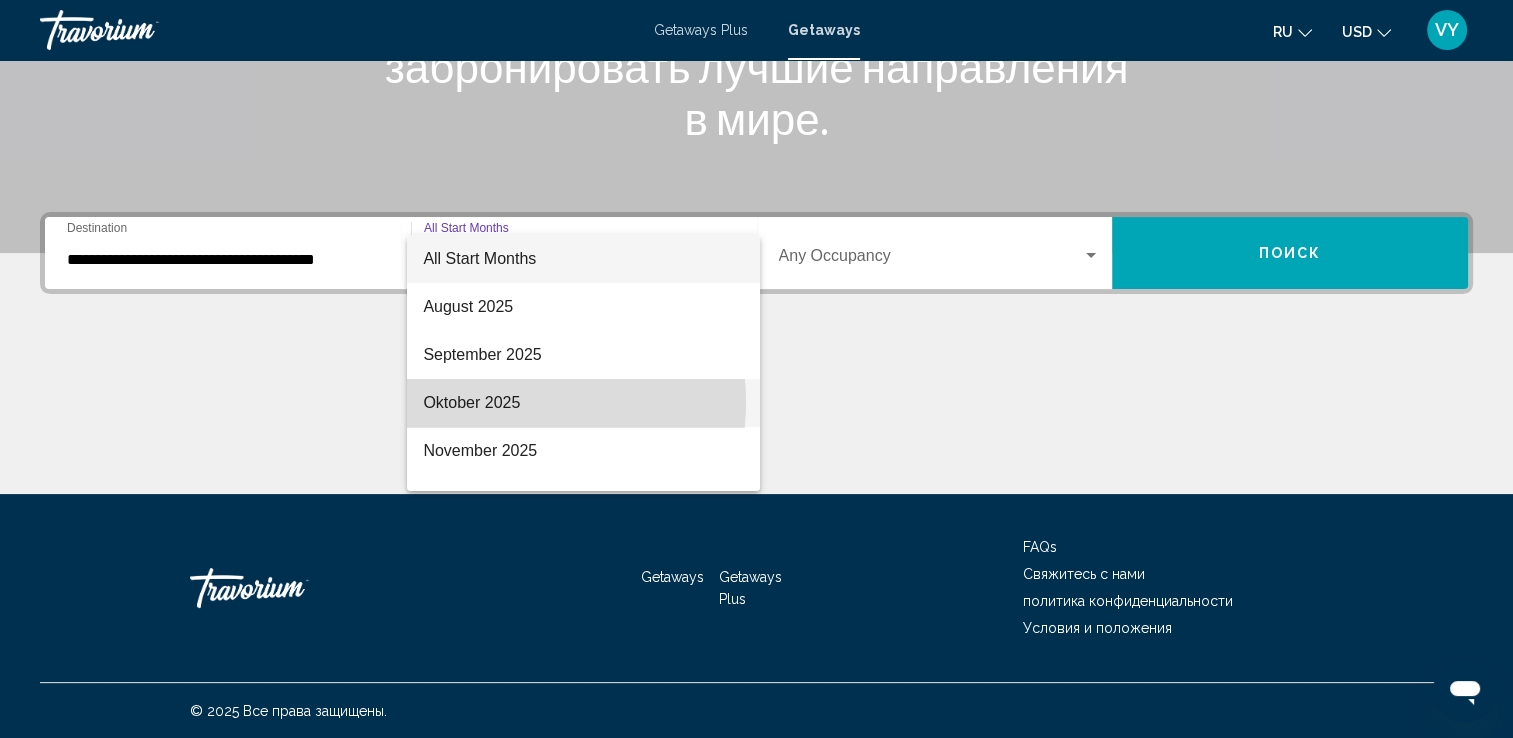 click on "Oktober 2025" at bounding box center (583, 403) 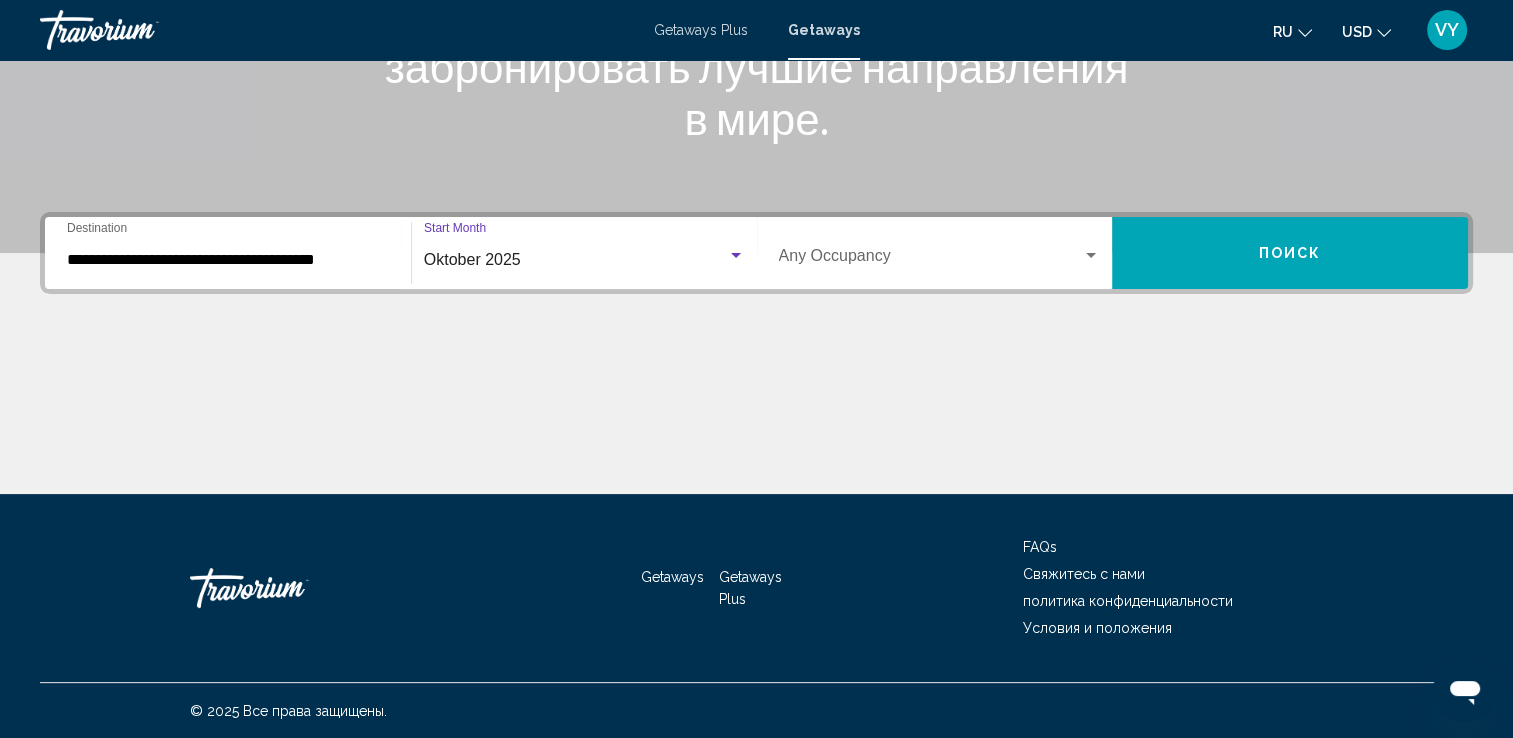 click at bounding box center [1091, 256] 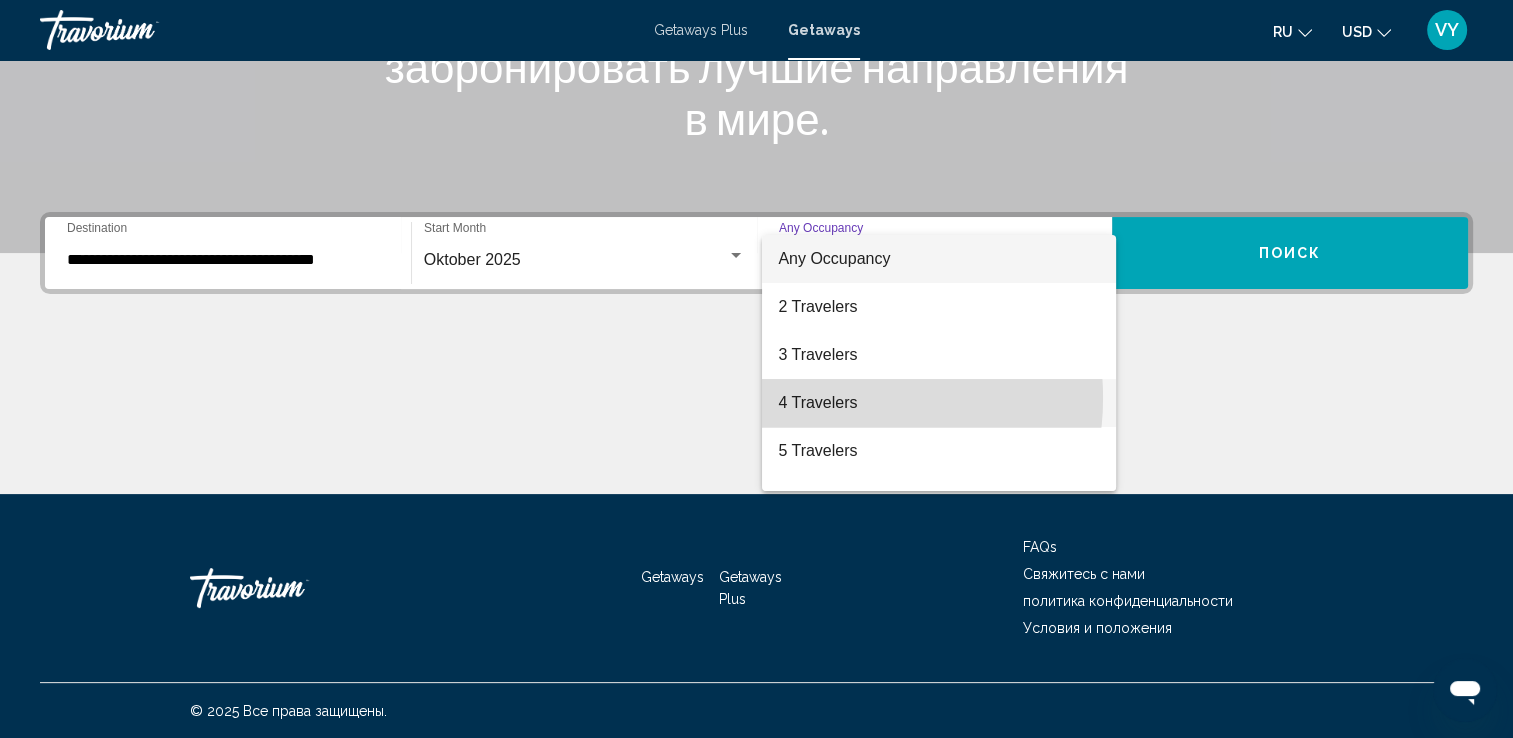 click on "4 Travelers" at bounding box center [939, 403] 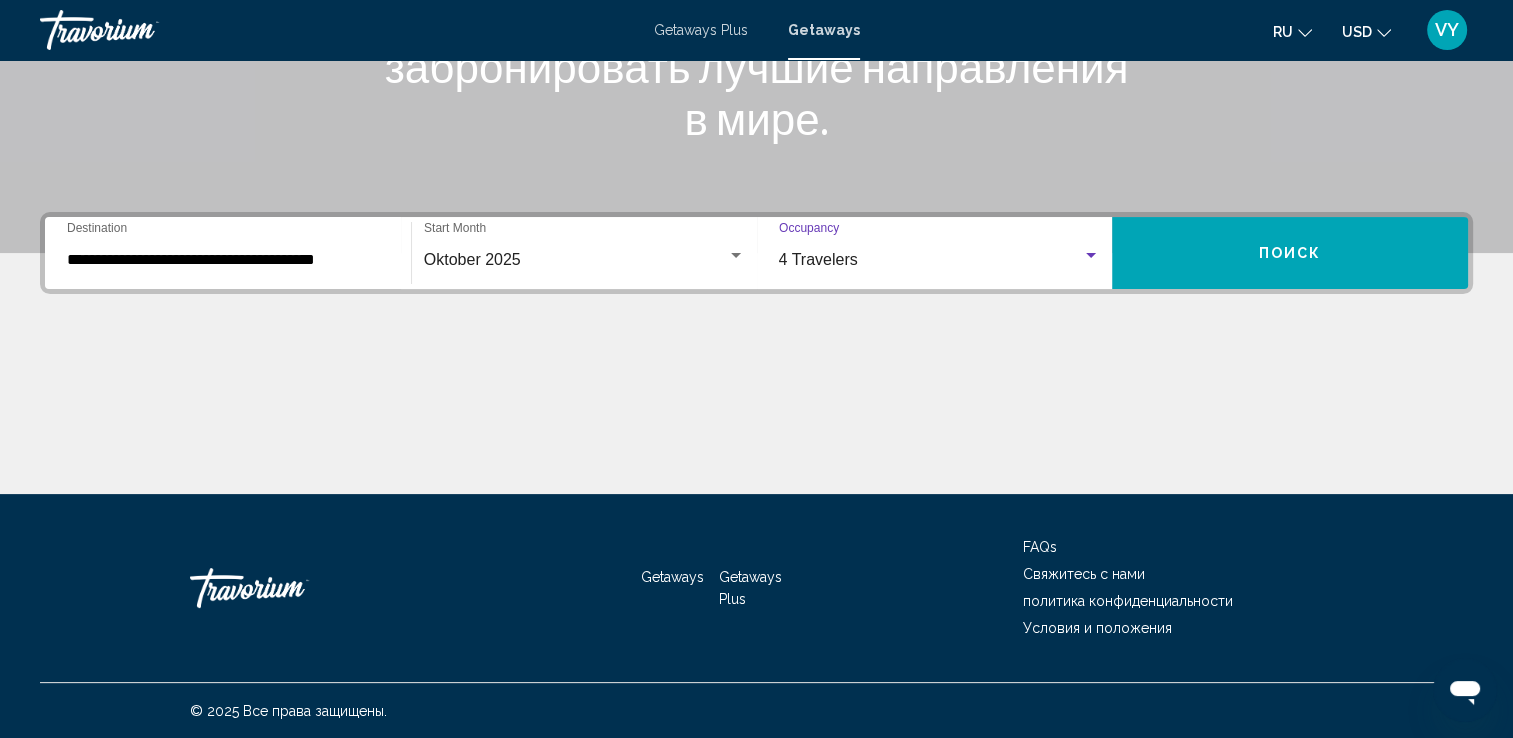 click on "Поиск" at bounding box center (1290, 253) 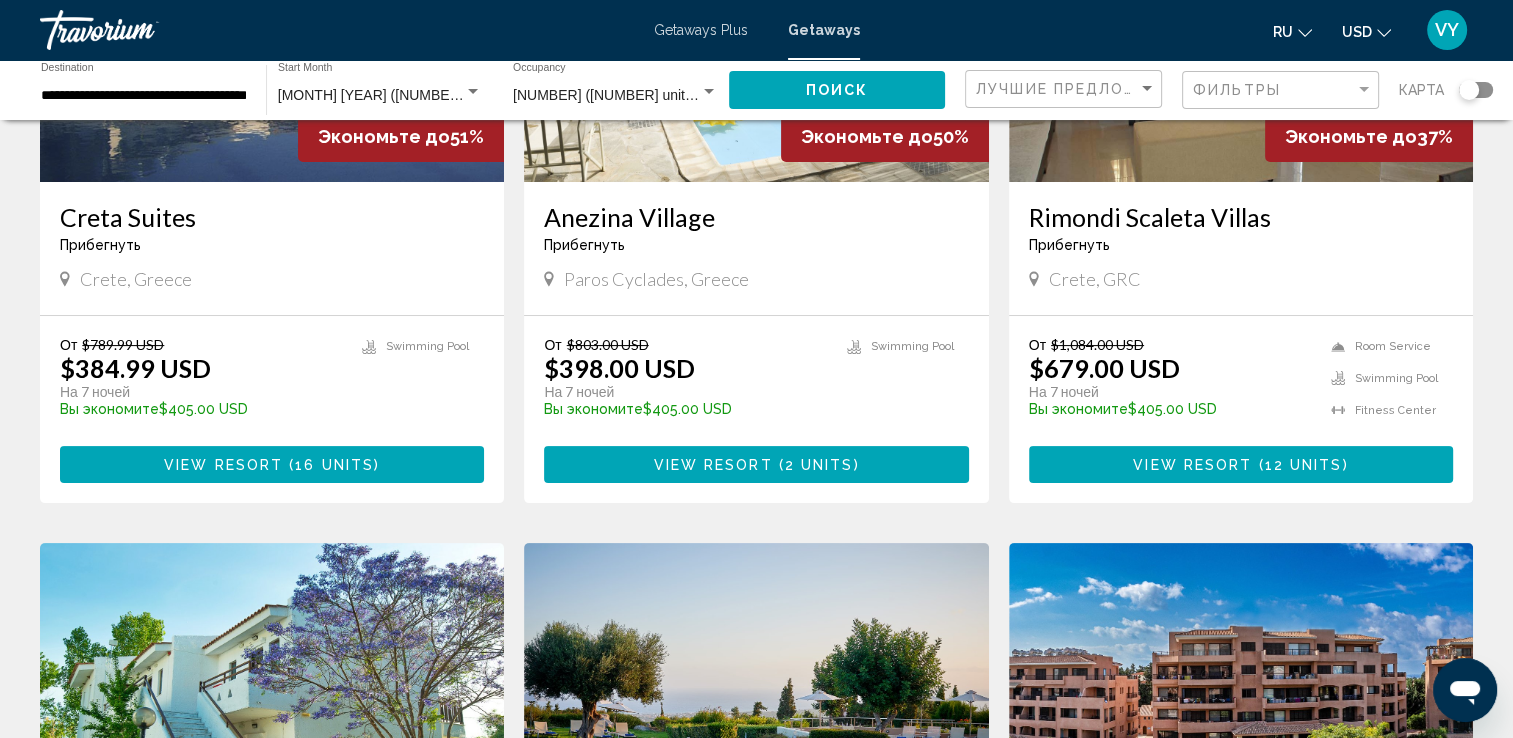 scroll, scrollTop: 148, scrollLeft: 0, axis: vertical 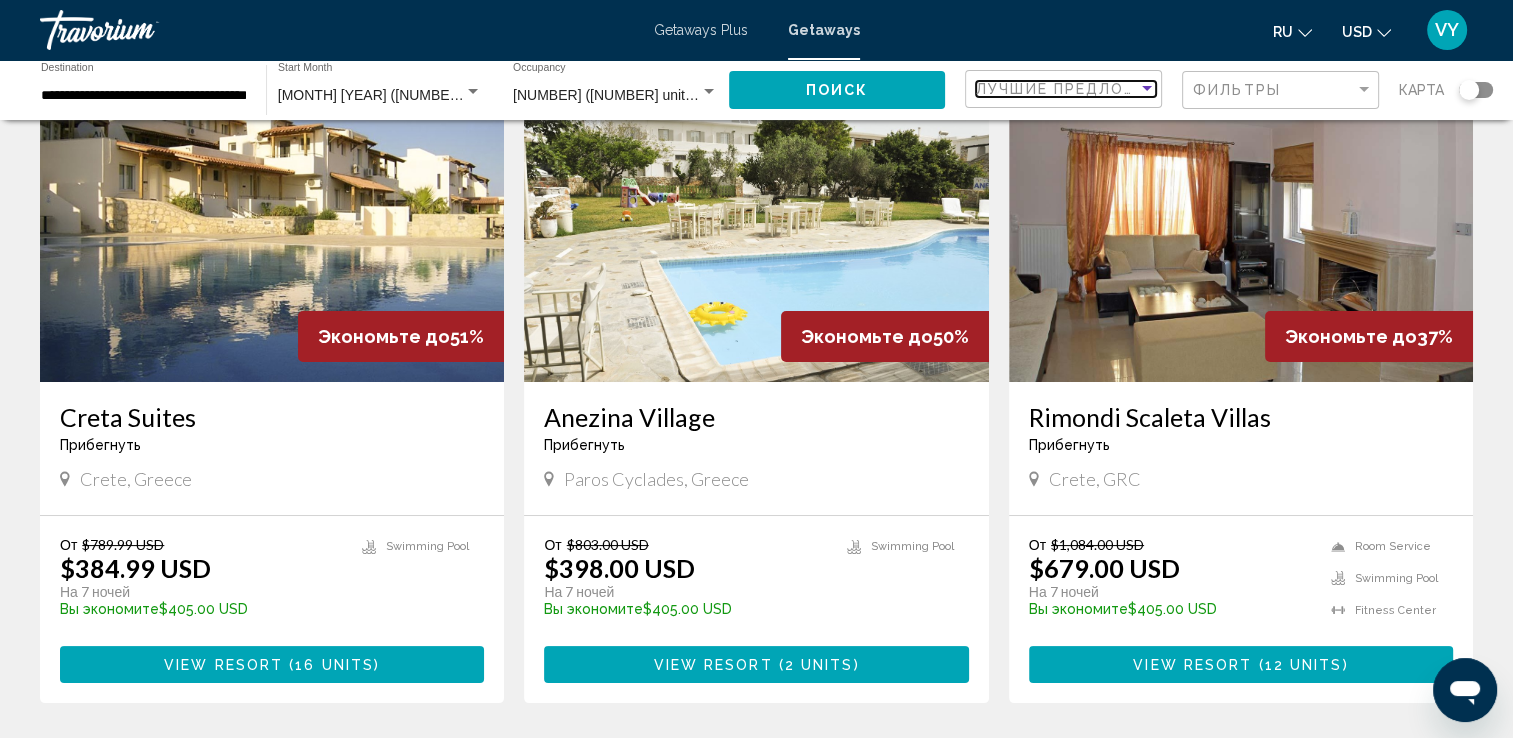 click at bounding box center (1147, 88) 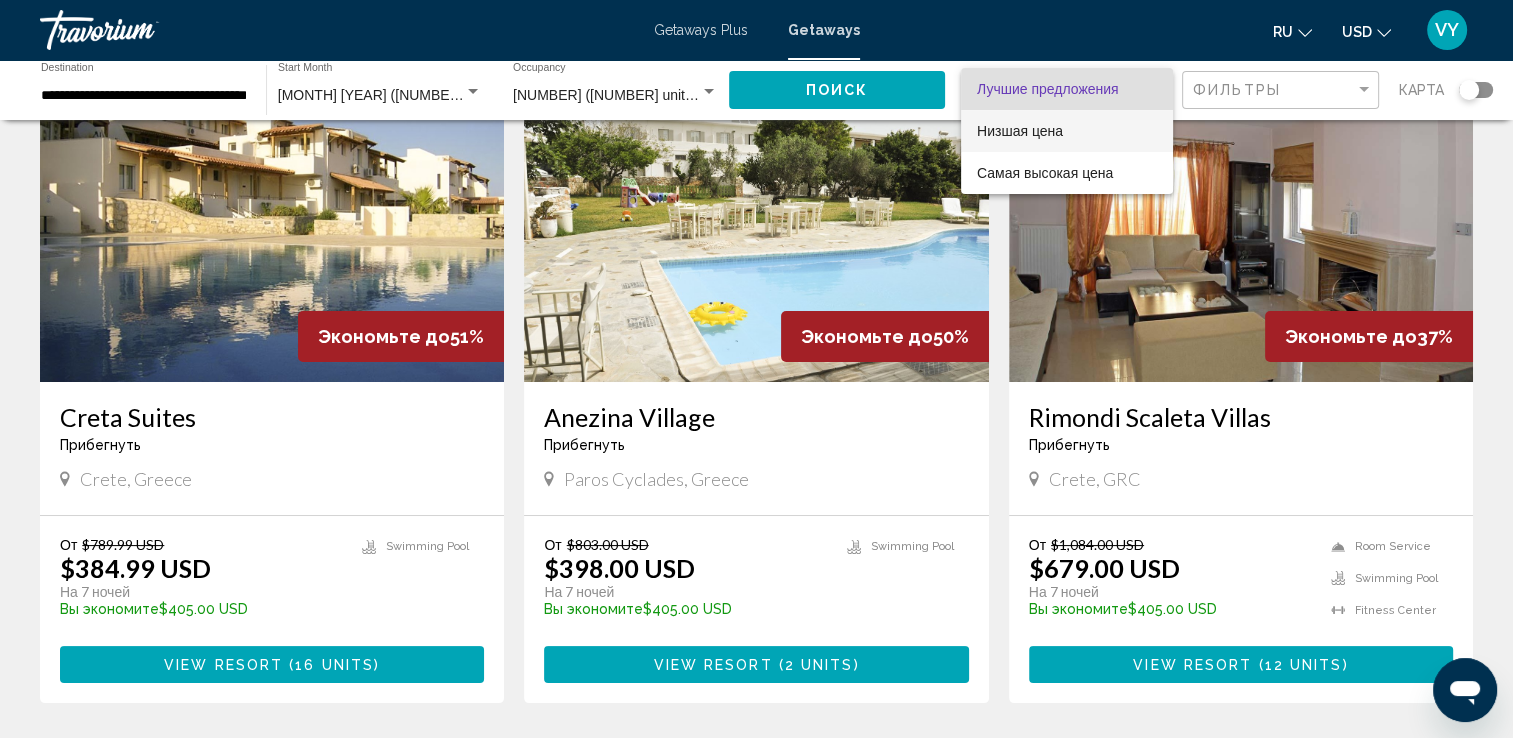 click on "Низшая цена" at bounding box center (1020, 131) 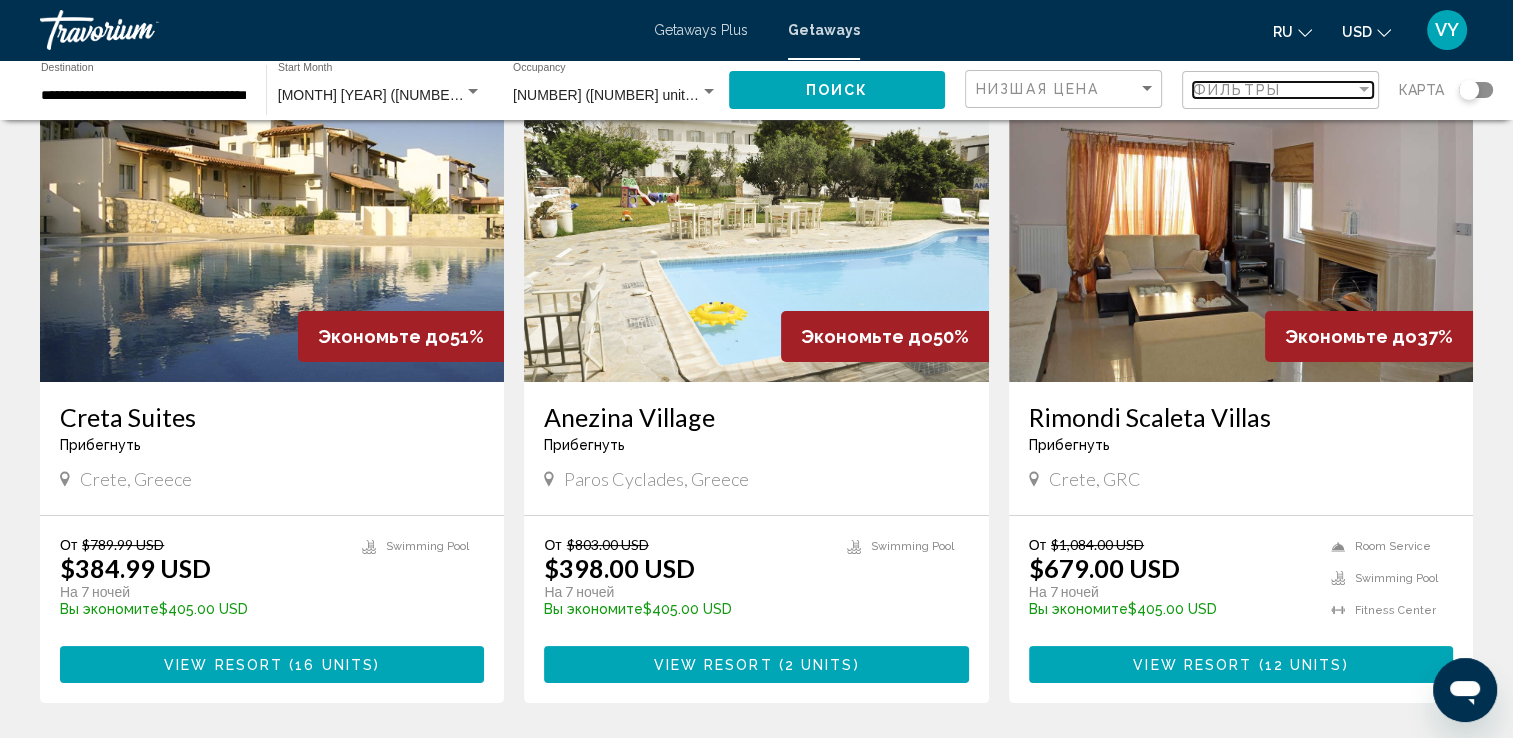 click at bounding box center (1364, 90) 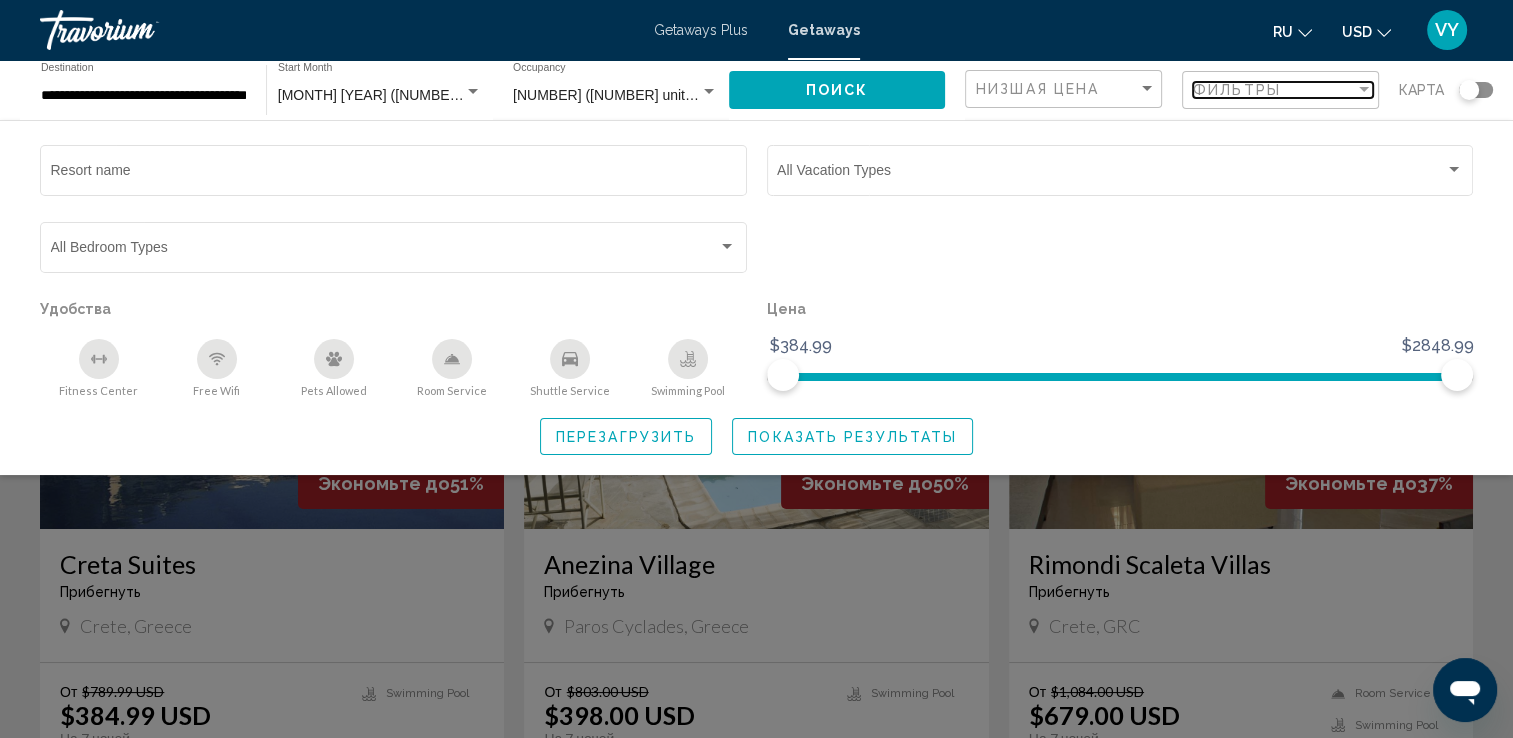 scroll, scrollTop: 0, scrollLeft: 0, axis: both 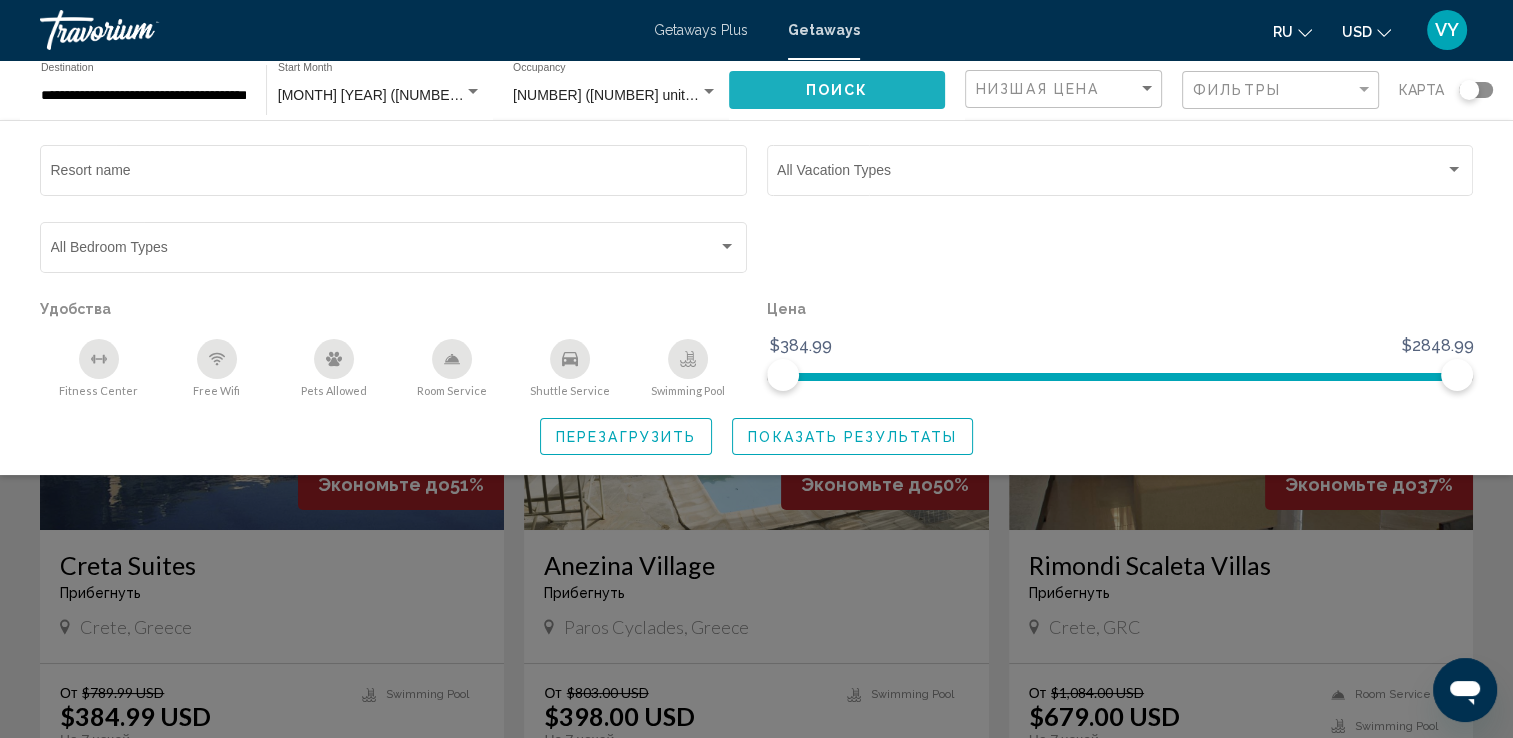 click on "Поиск" 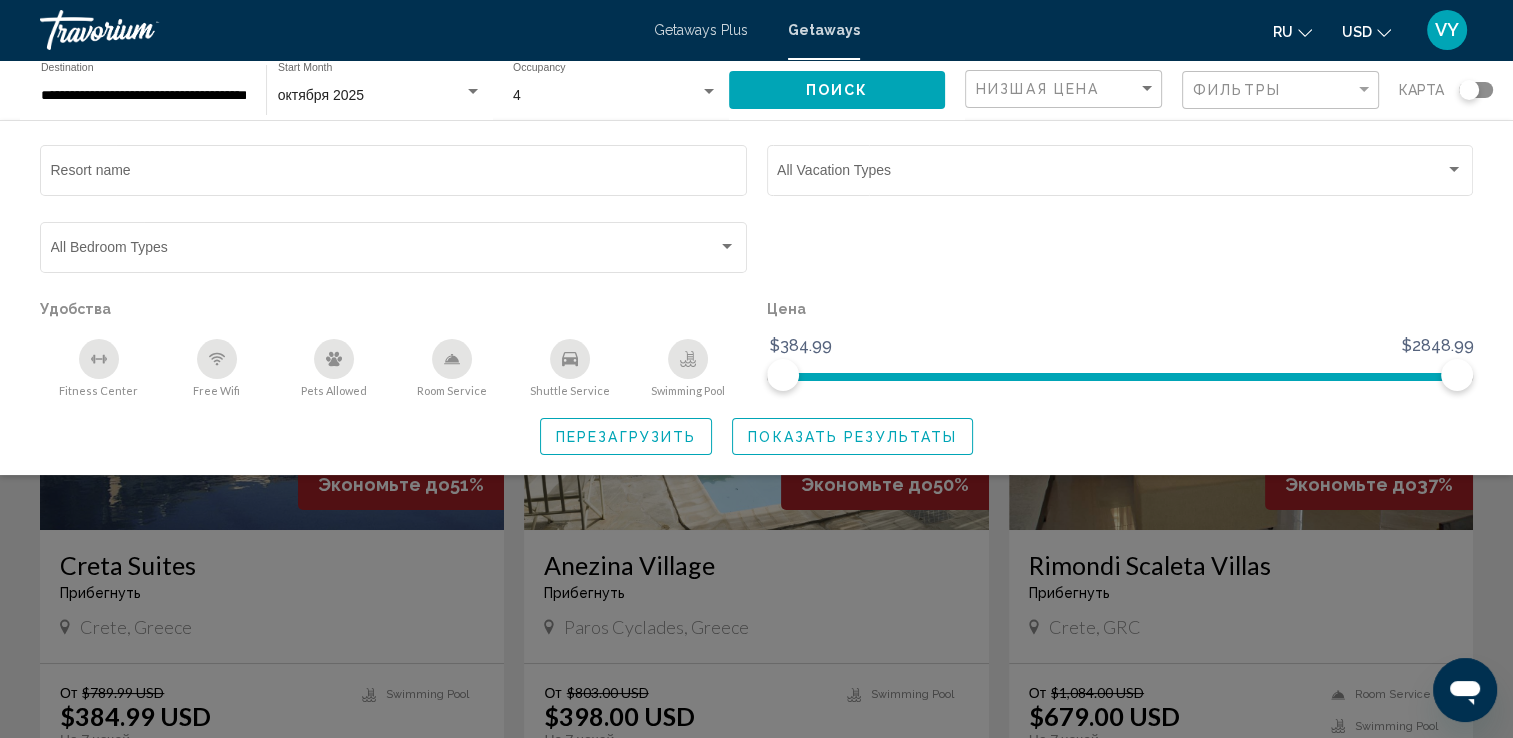 click on "Показать результаты" 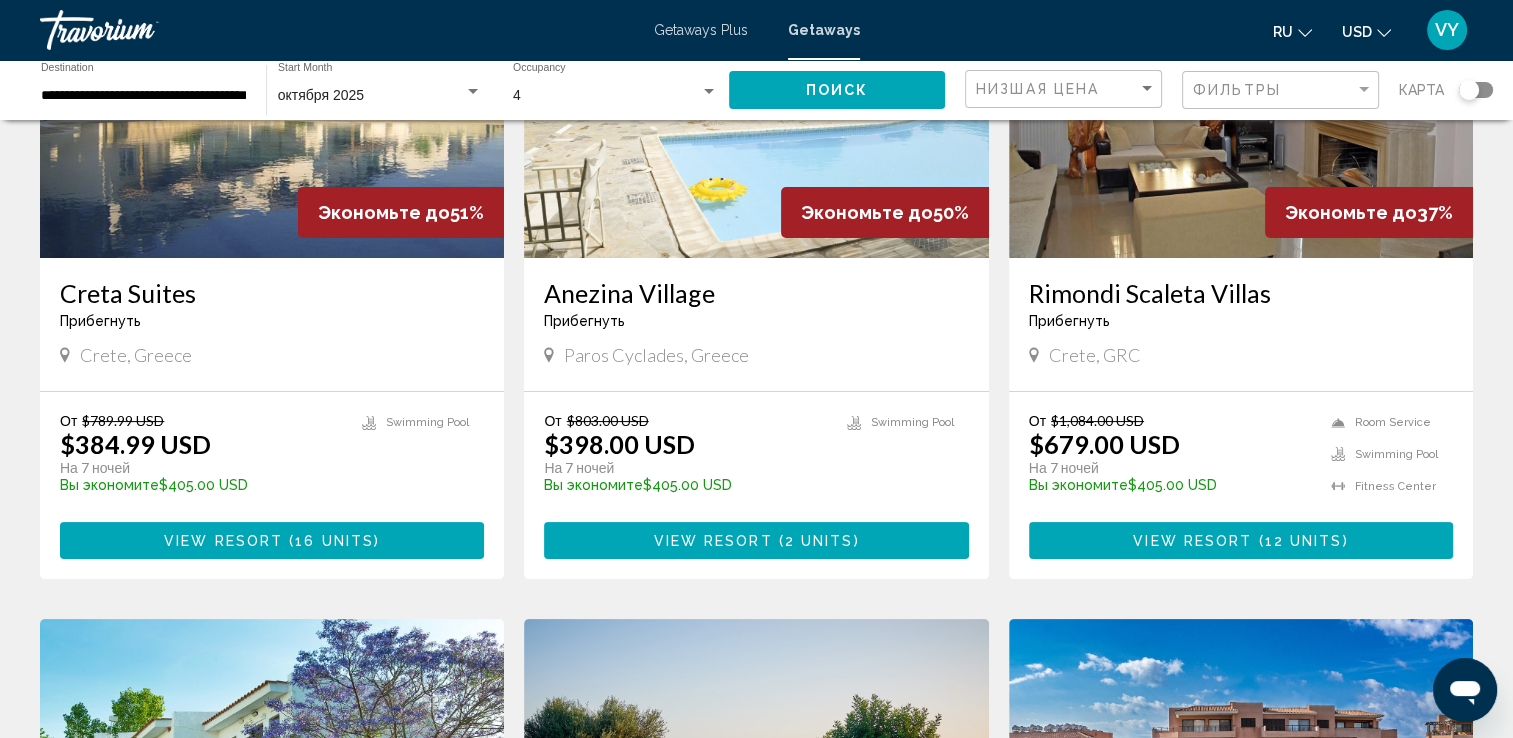 scroll, scrollTop: 300, scrollLeft: 0, axis: vertical 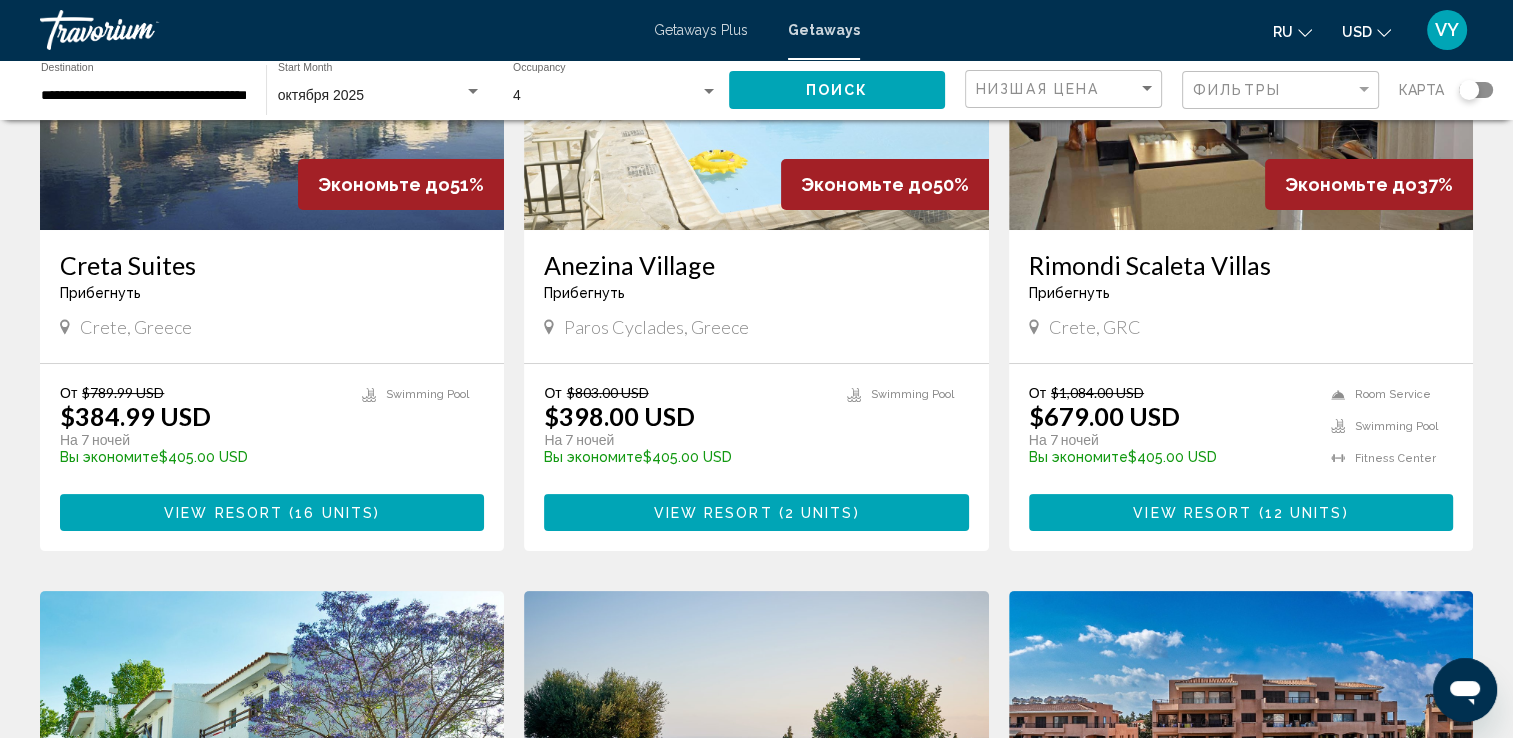 click on "**********" at bounding box center (143, 96) 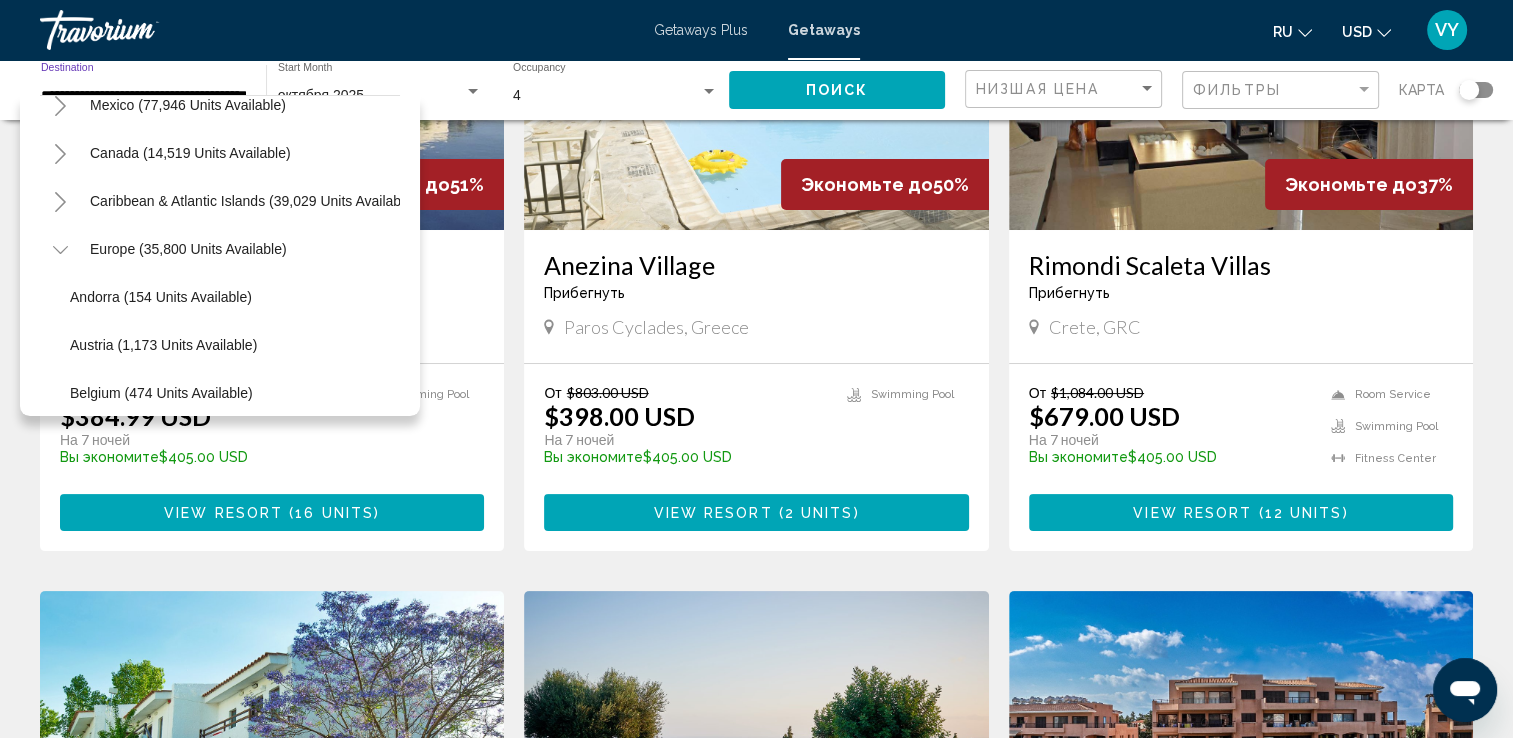 scroll, scrollTop: 0, scrollLeft: 0, axis: both 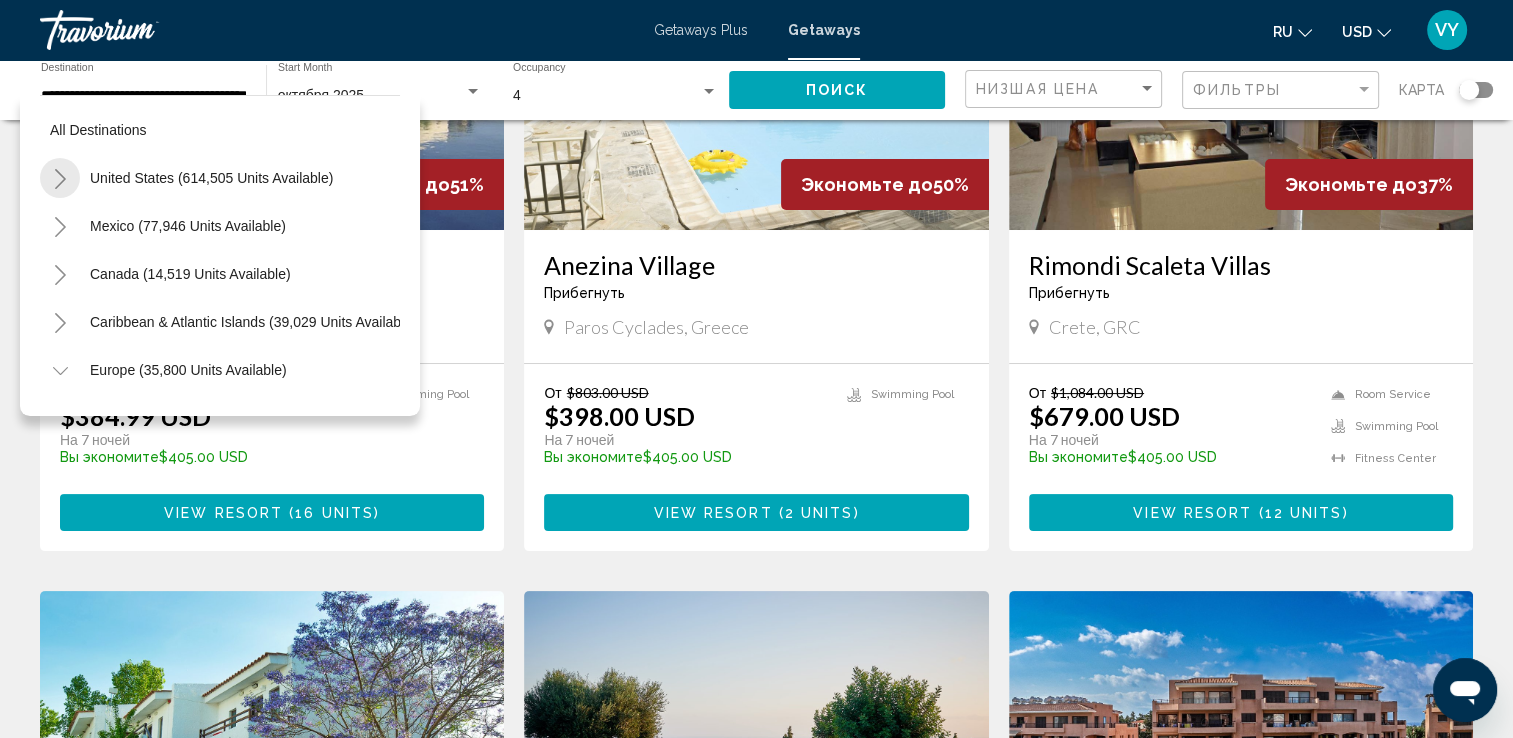 click 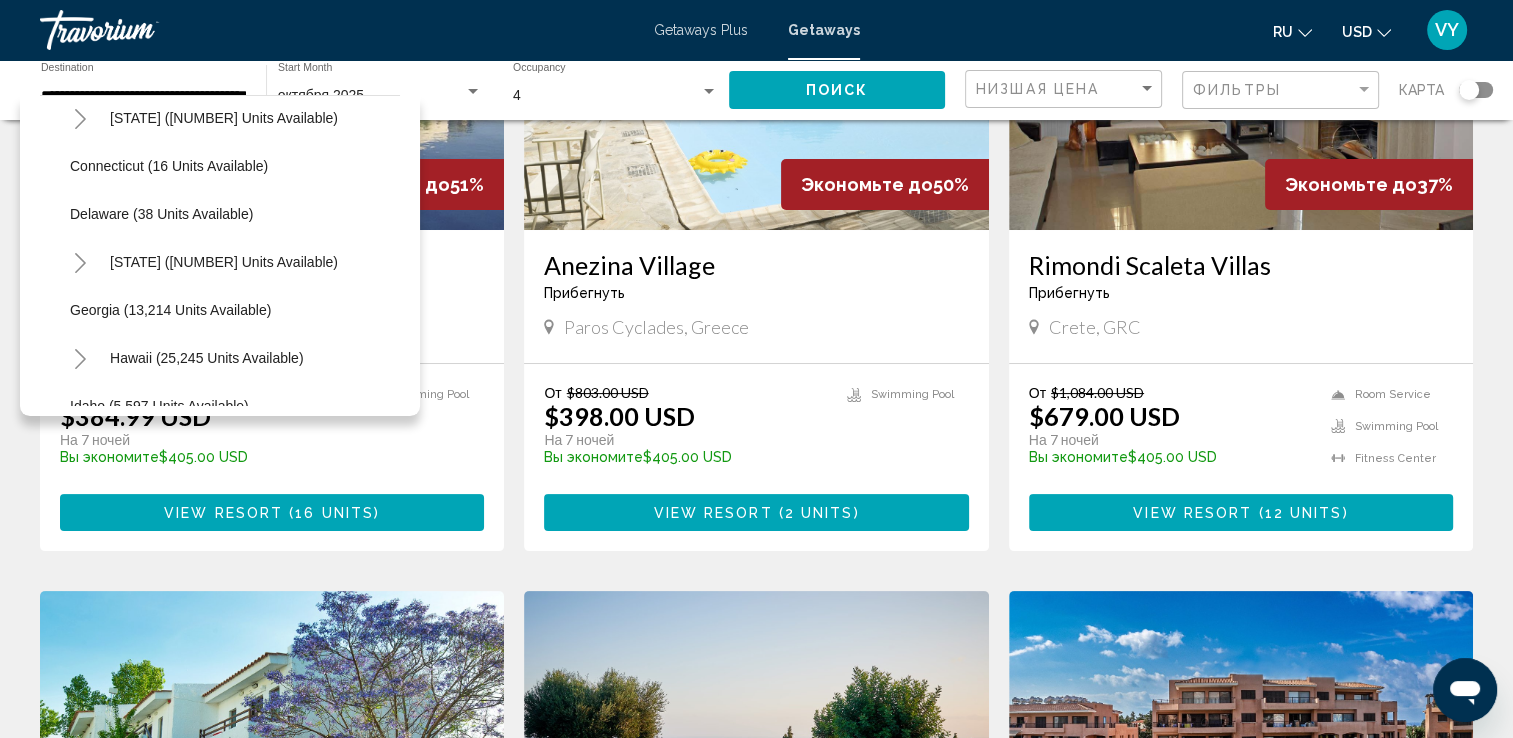 scroll, scrollTop: 0, scrollLeft: 0, axis: both 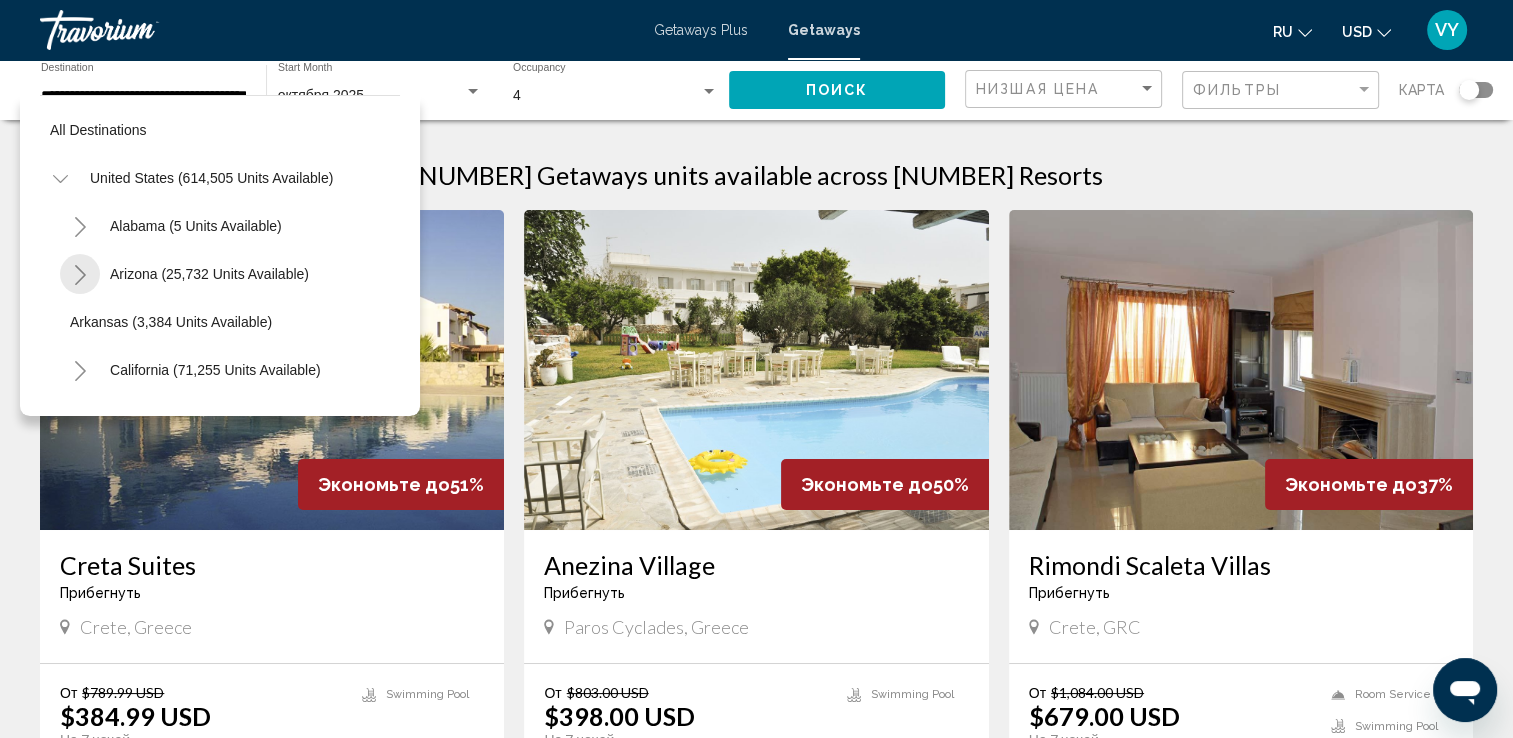 click 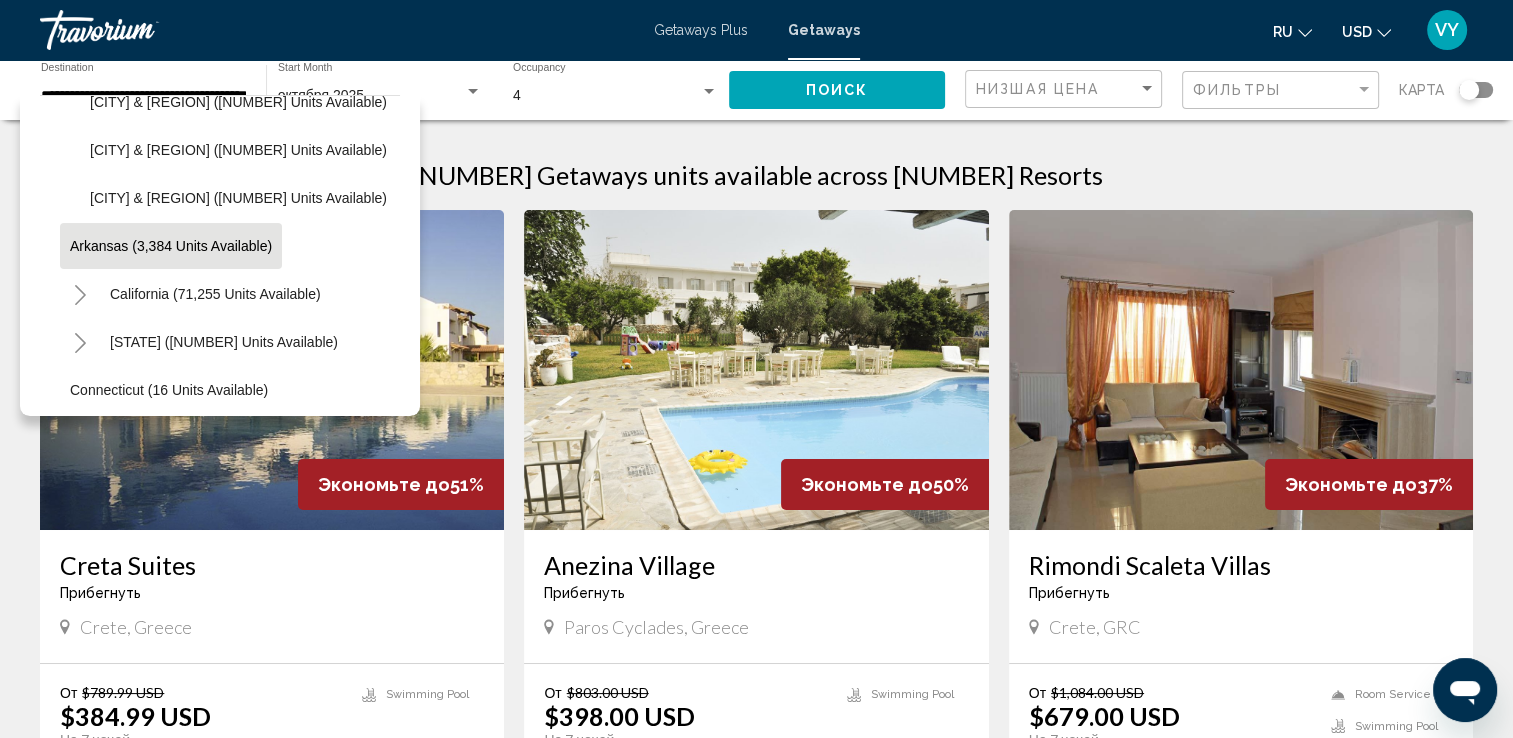 scroll, scrollTop: 300, scrollLeft: 0, axis: vertical 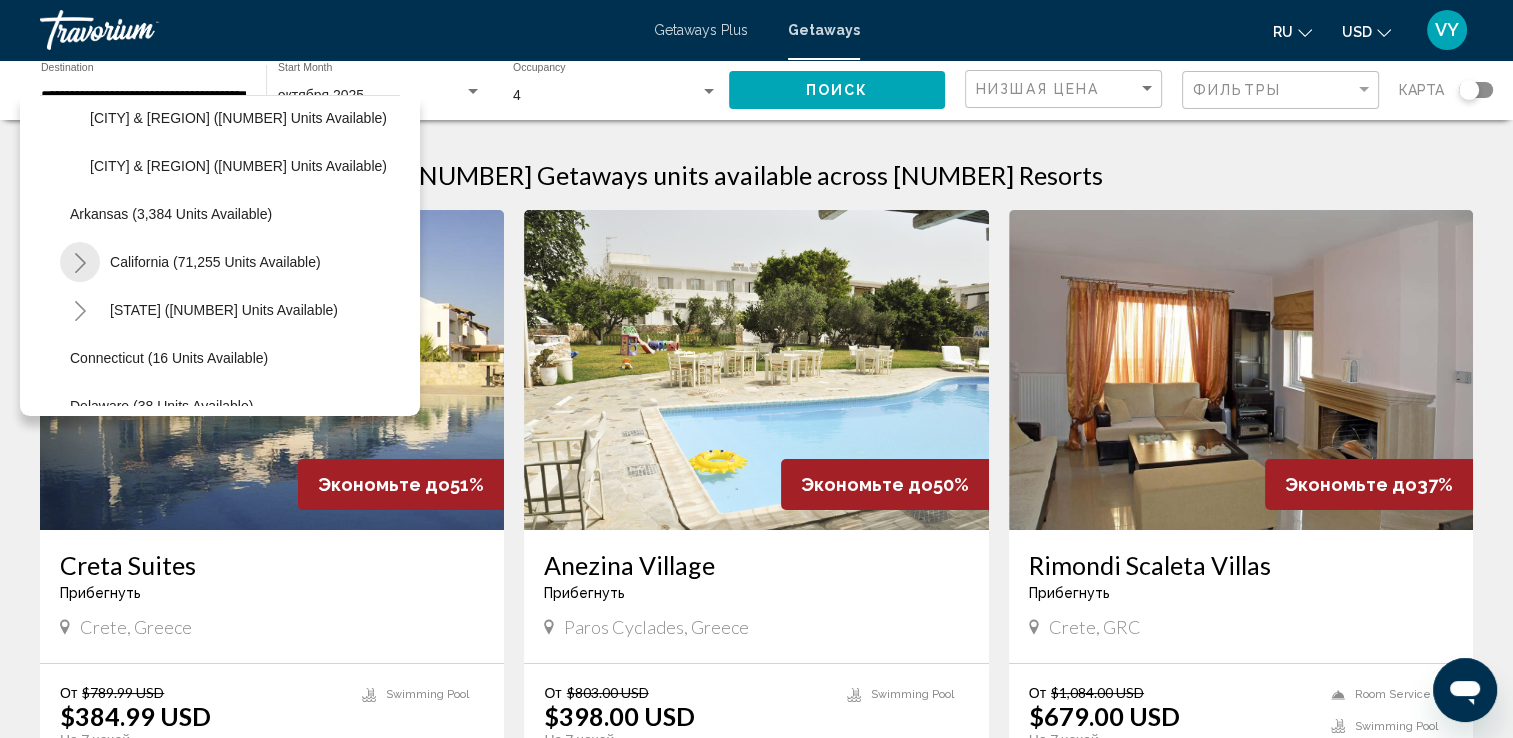 click 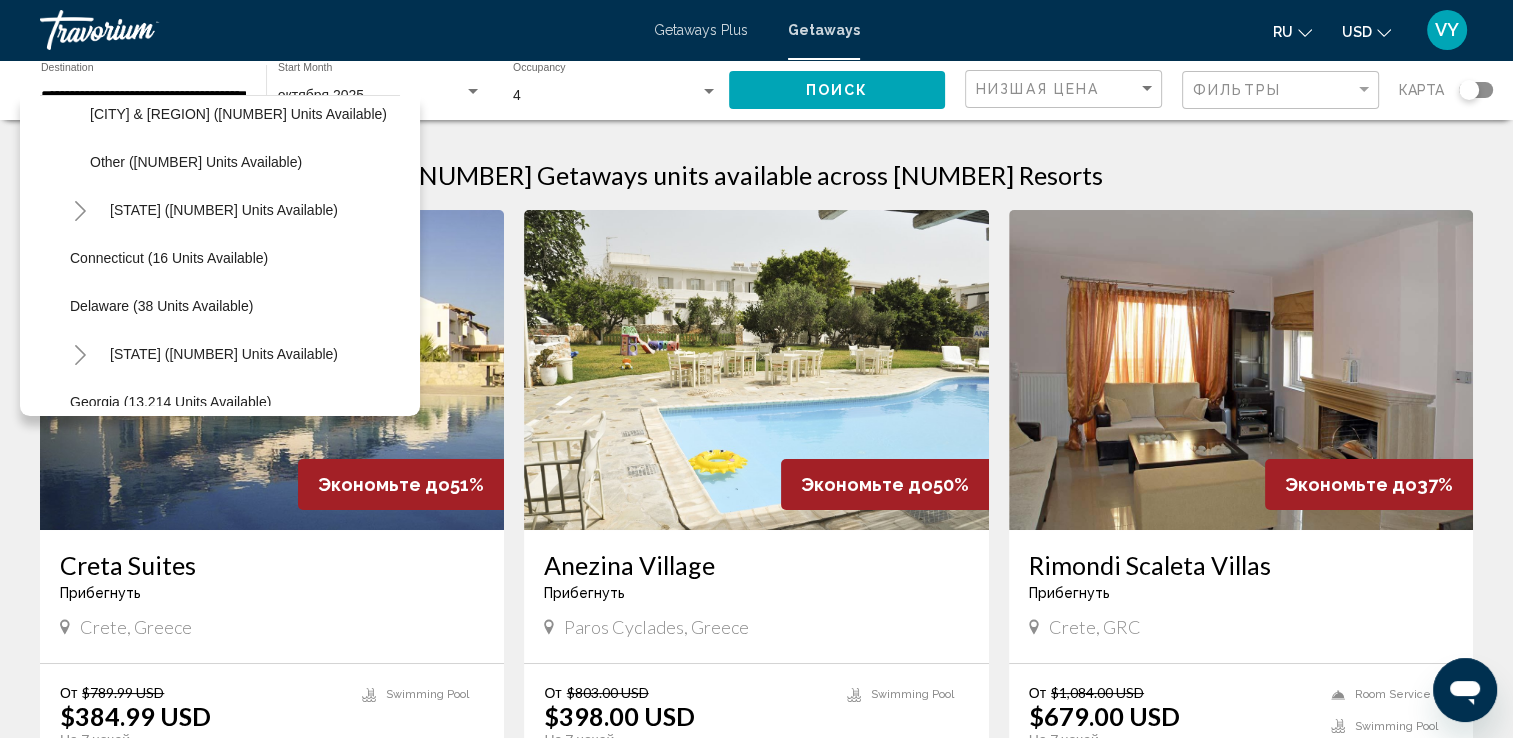 scroll, scrollTop: 700, scrollLeft: 0, axis: vertical 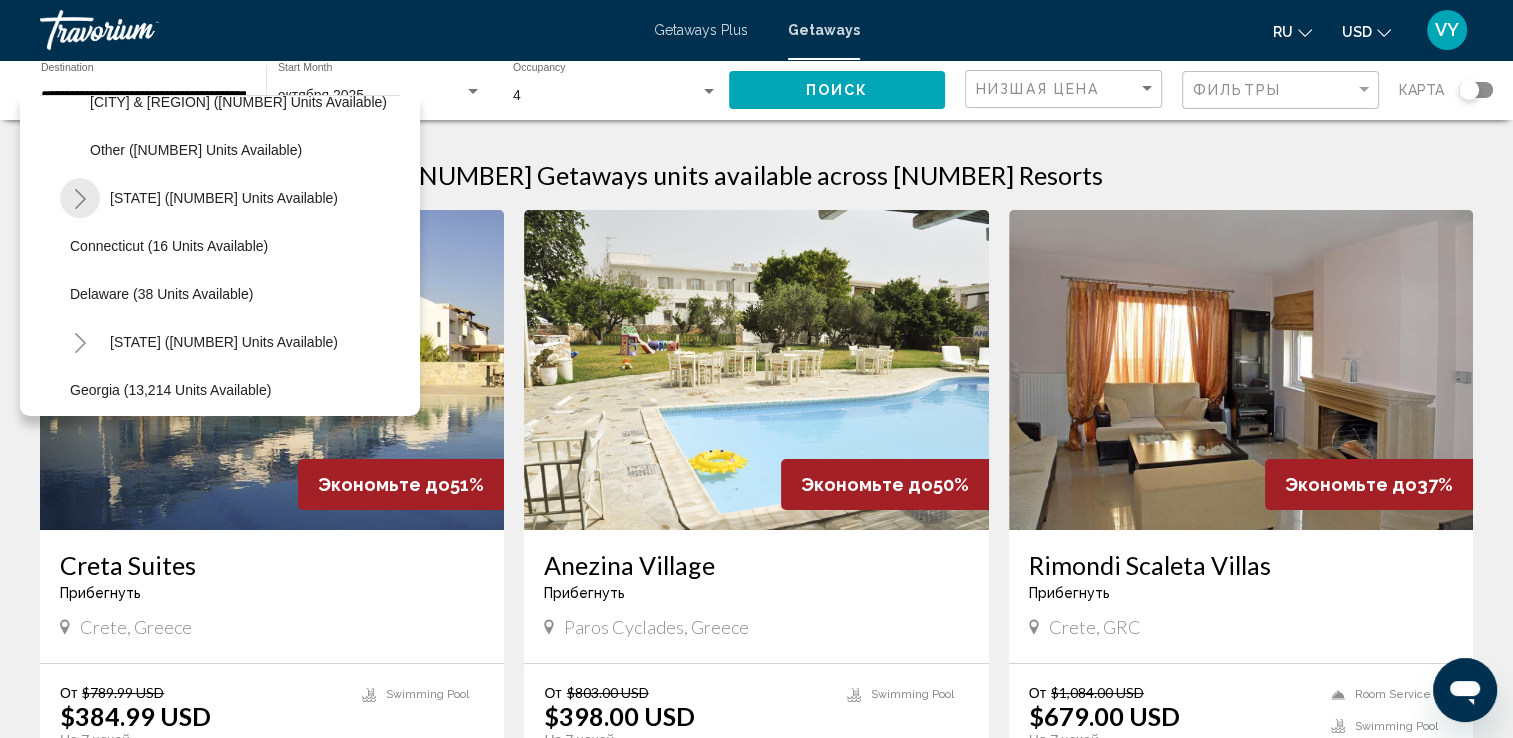 click 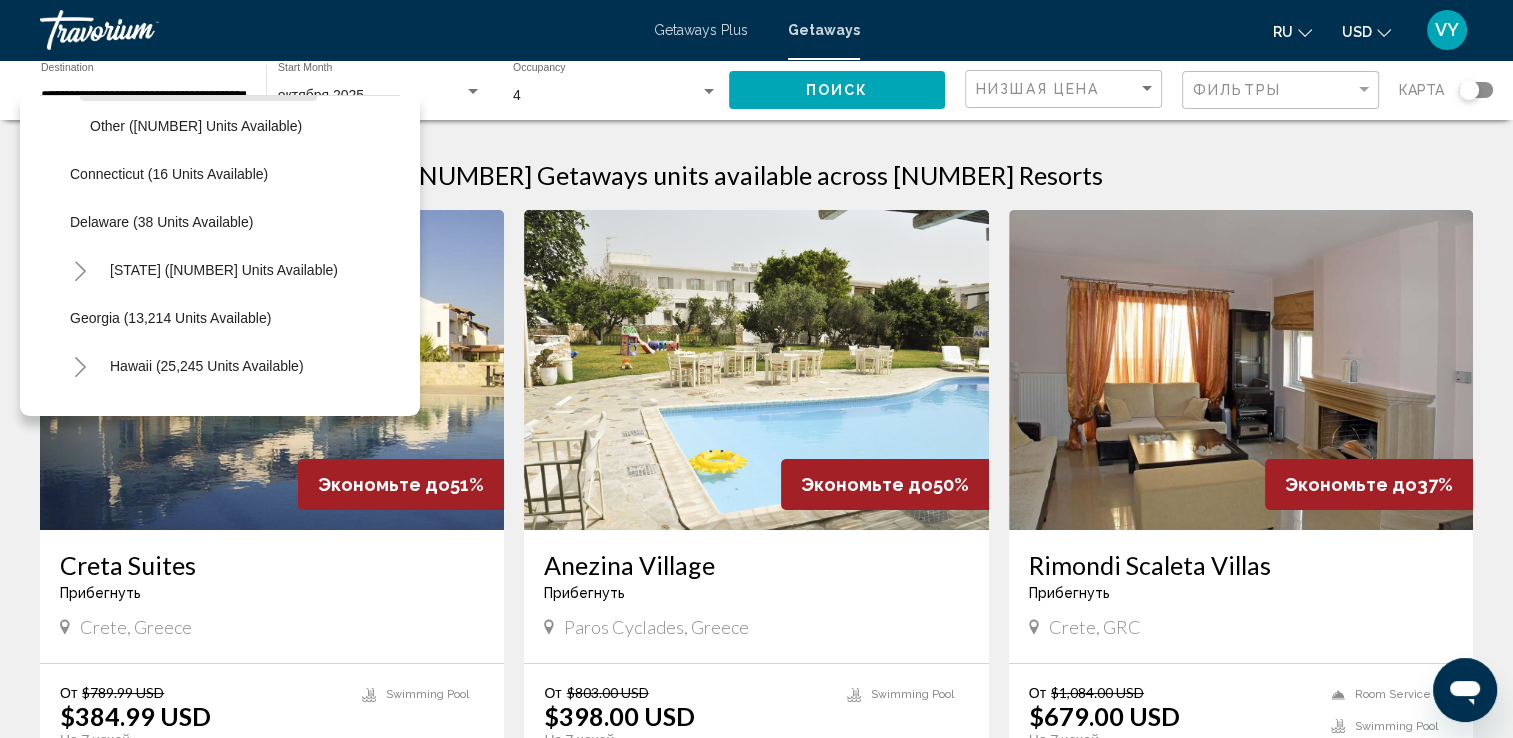 scroll, scrollTop: 900, scrollLeft: 0, axis: vertical 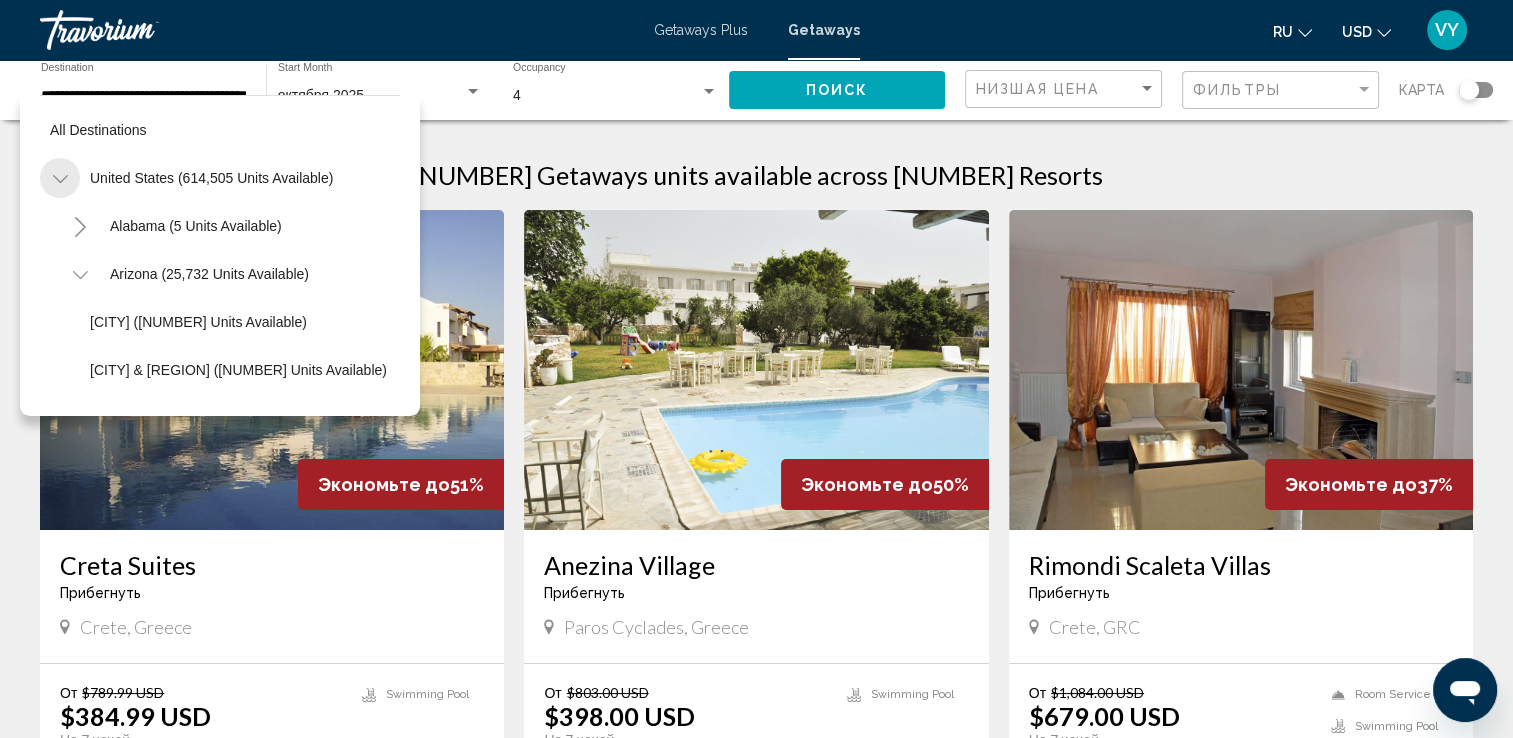 click 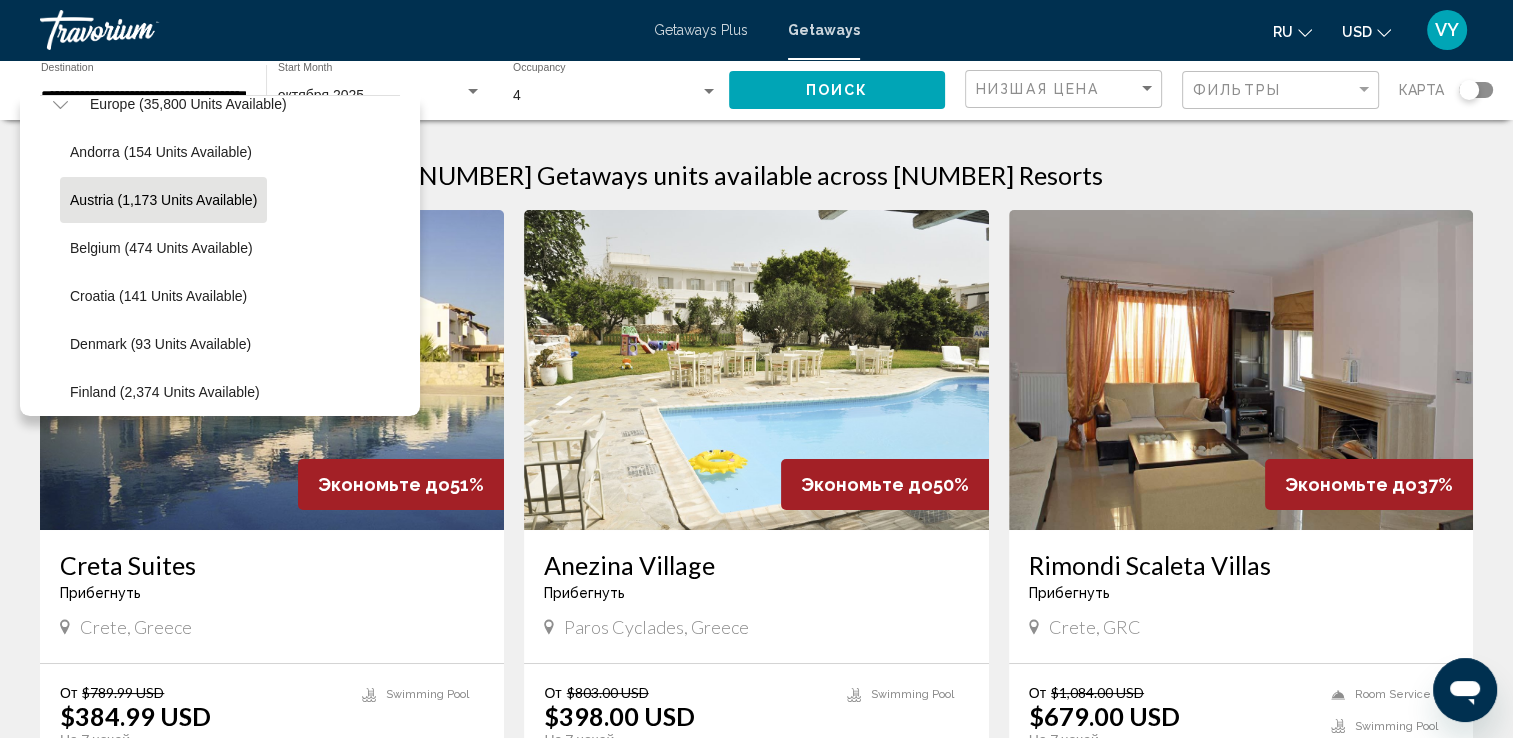 scroll, scrollTop: 300, scrollLeft: 0, axis: vertical 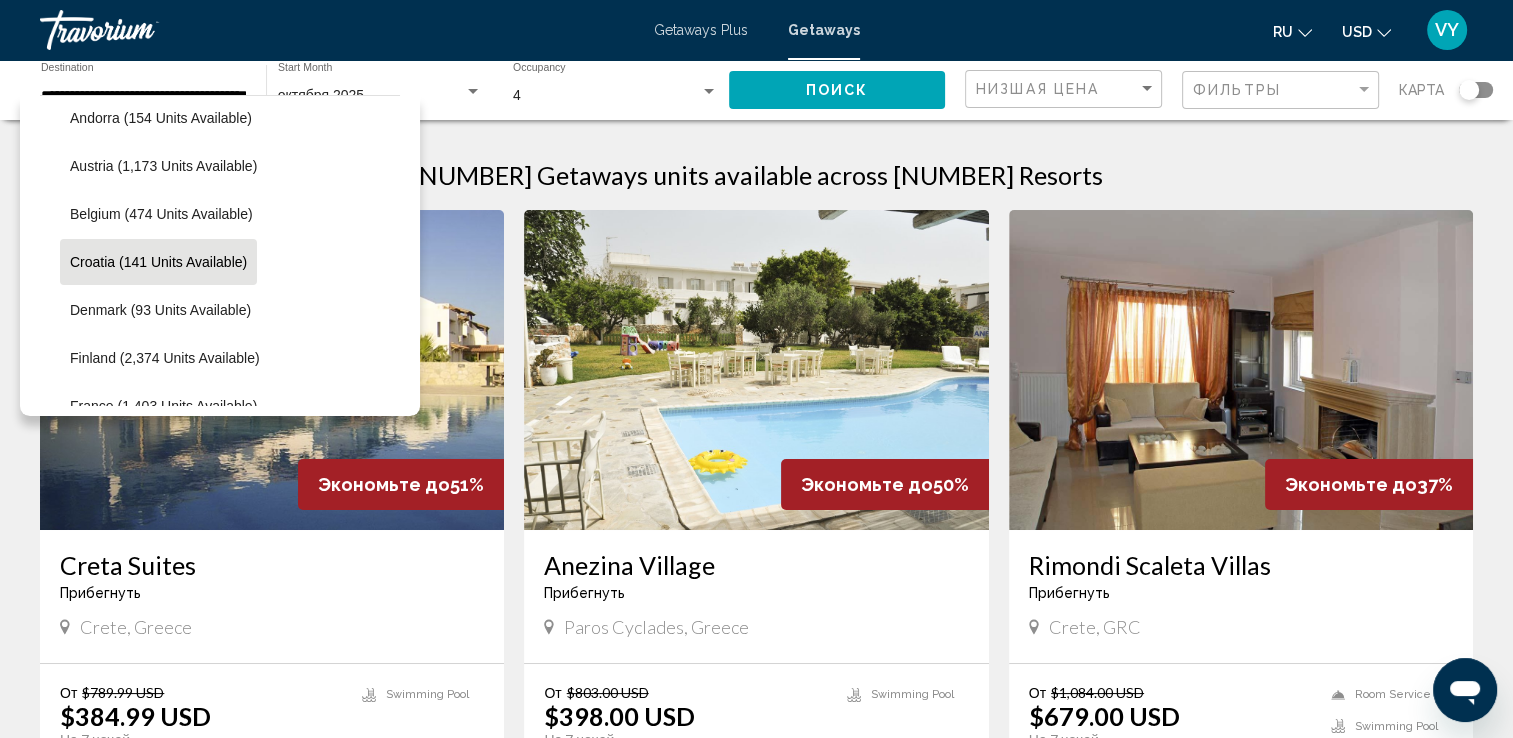 click on "Croatia (141 units available)" 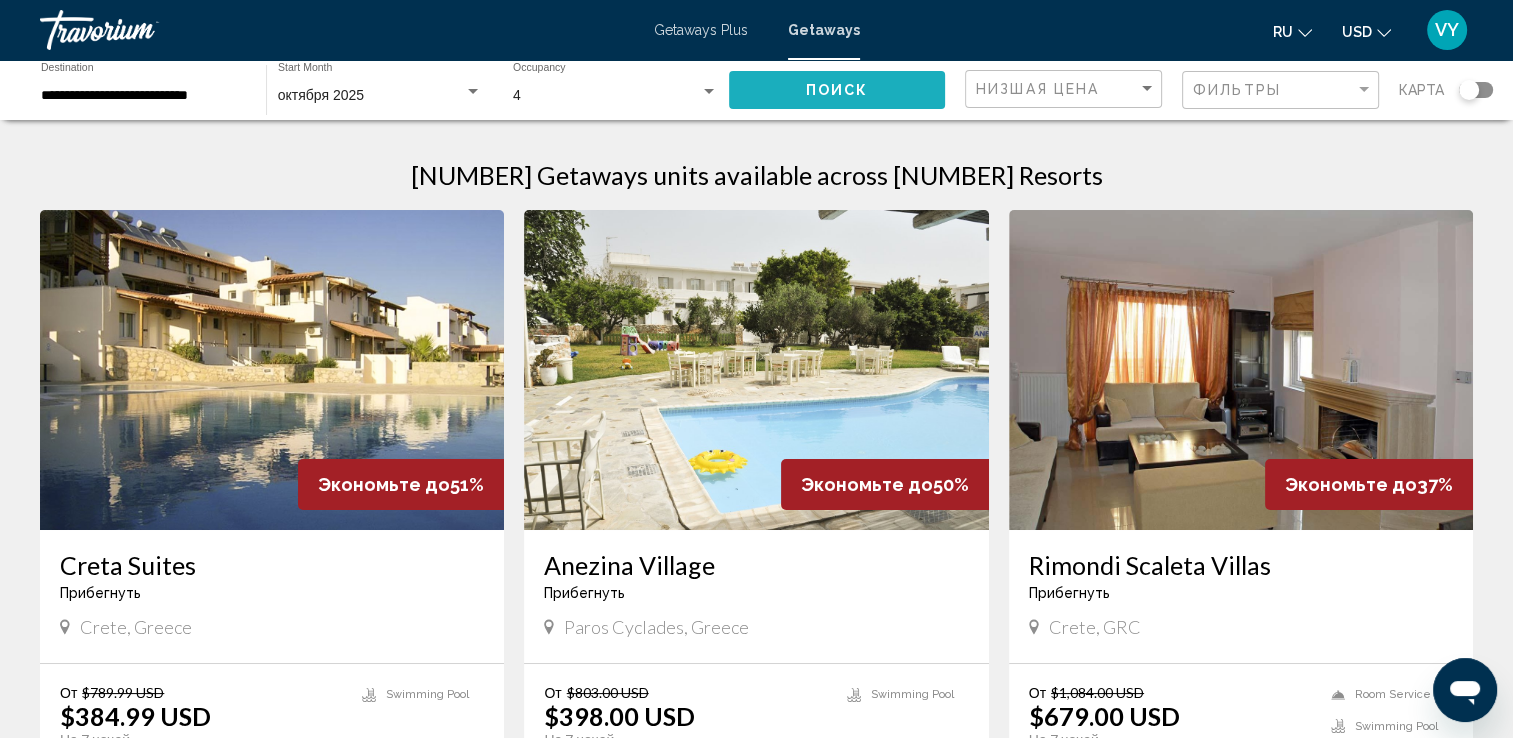 click on "Поиск" 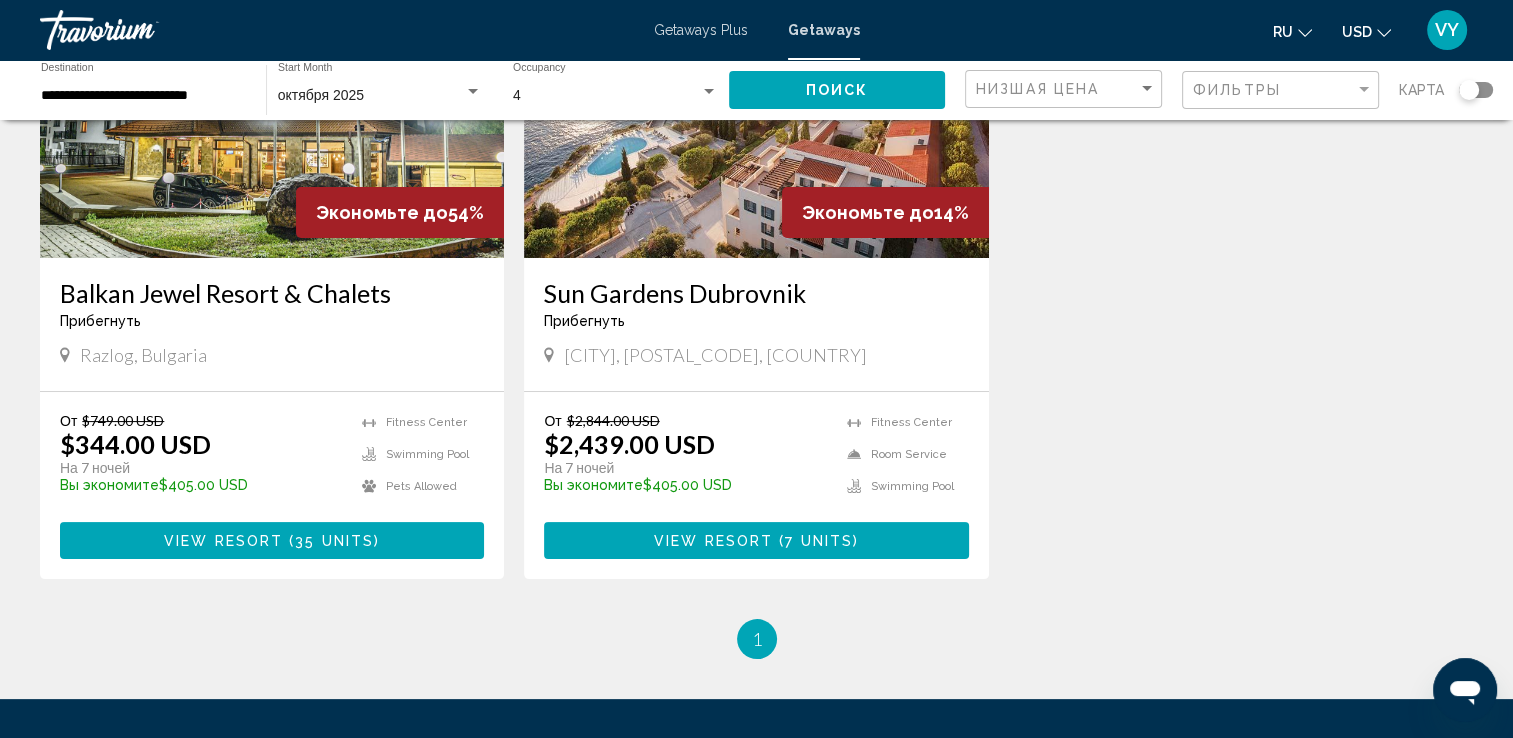 scroll, scrollTop: 300, scrollLeft: 0, axis: vertical 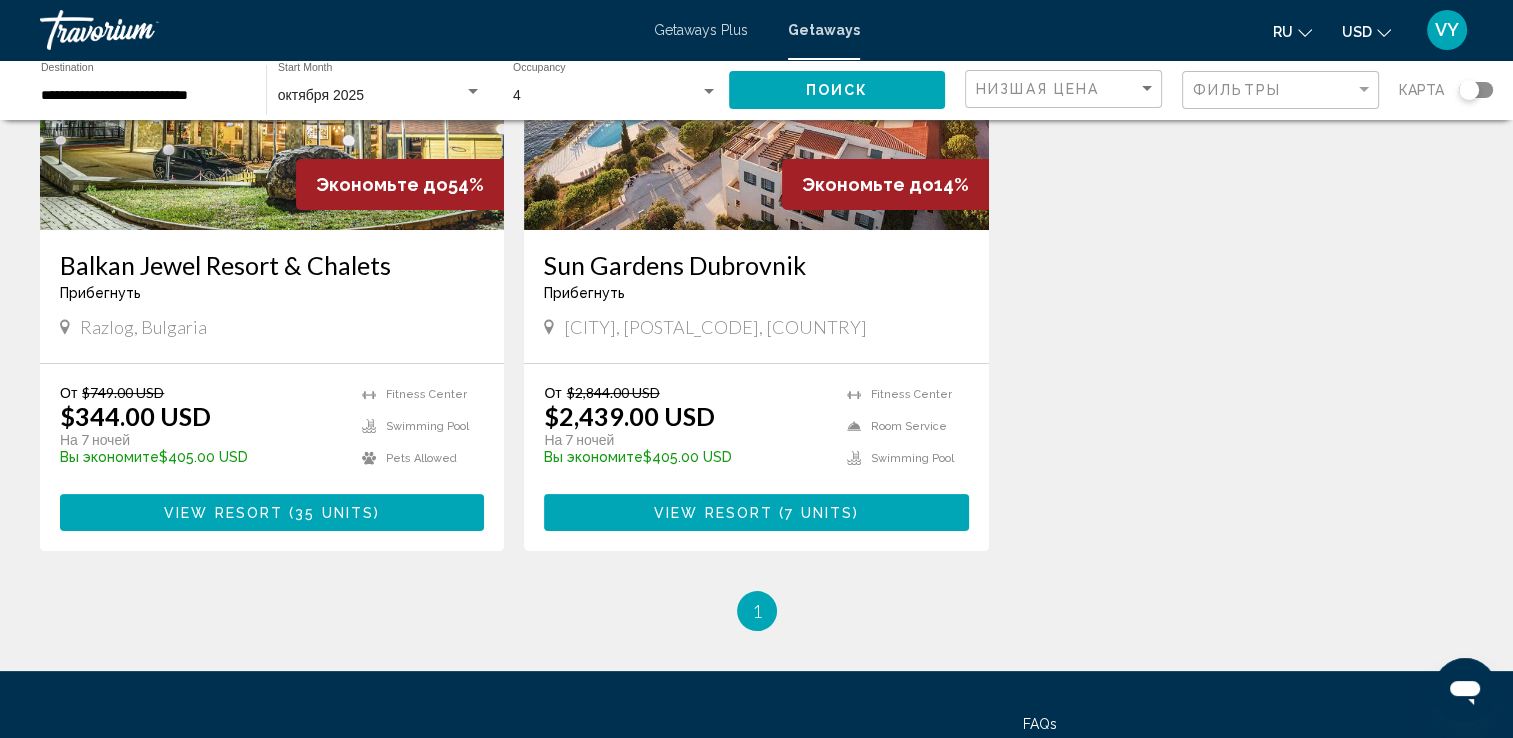 click on "([NUMBER] units )" at bounding box center (331, 513) 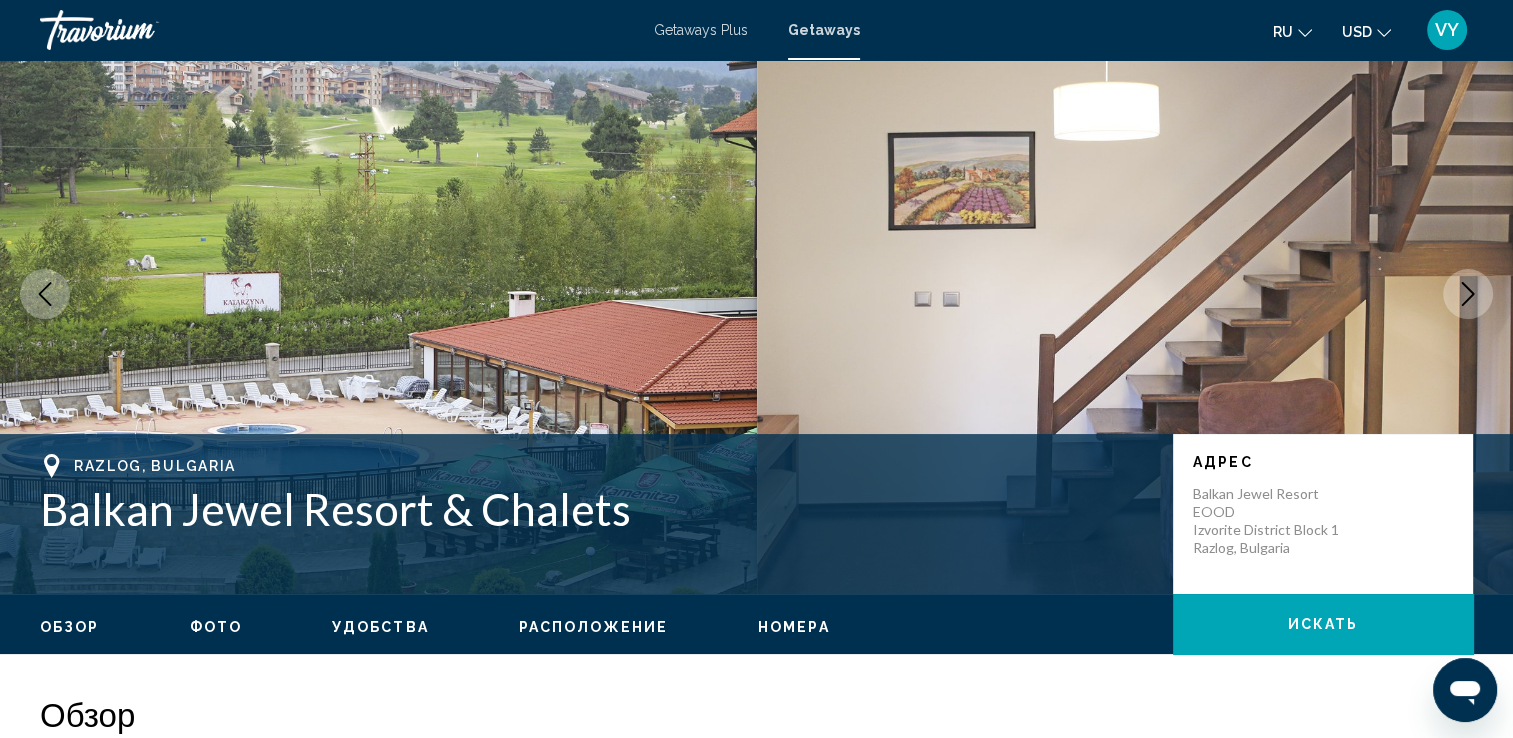 scroll, scrollTop: 0, scrollLeft: 0, axis: both 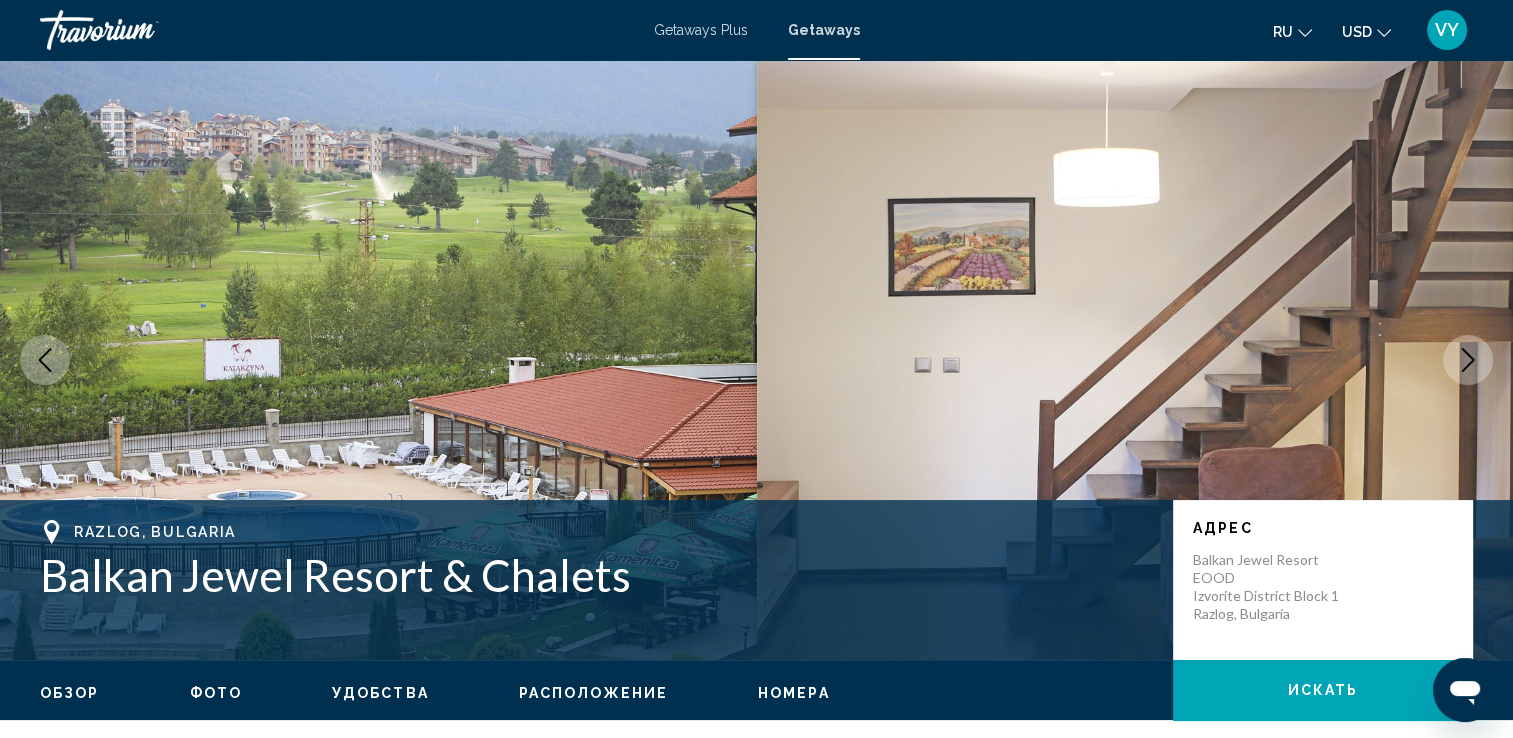 click on "Getaways Plus" at bounding box center (701, 30) 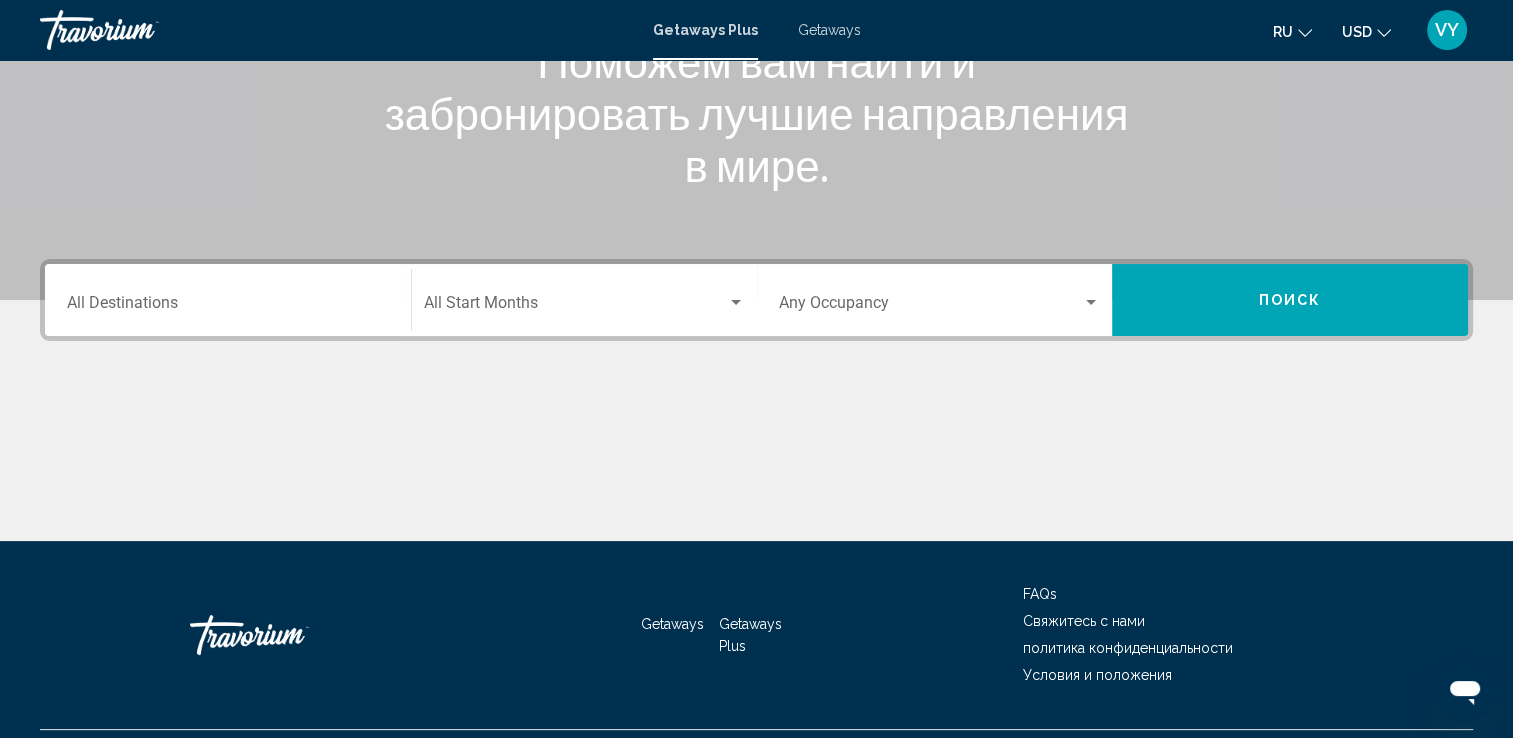 scroll, scrollTop: 347, scrollLeft: 0, axis: vertical 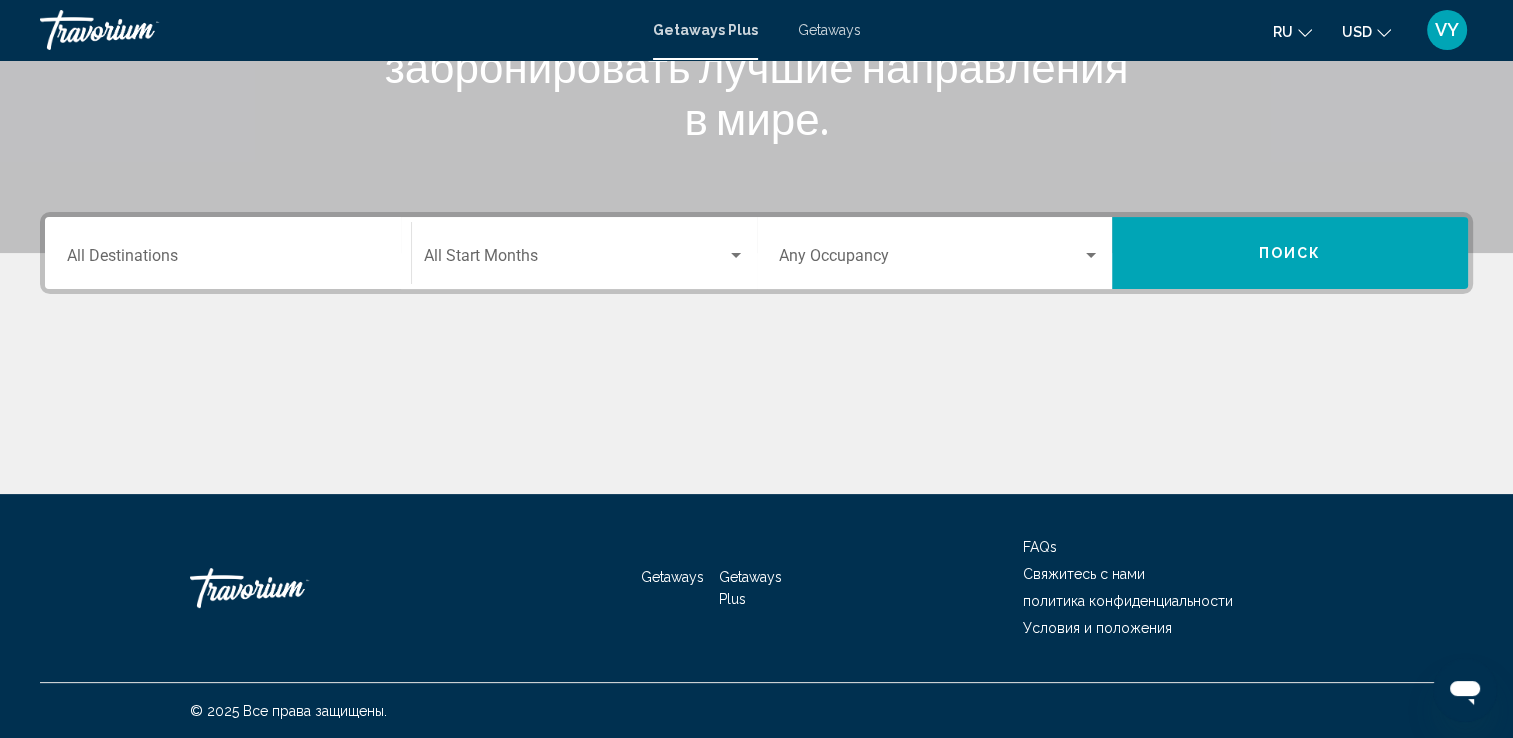 click on "Destination All Destinations" at bounding box center [228, 253] 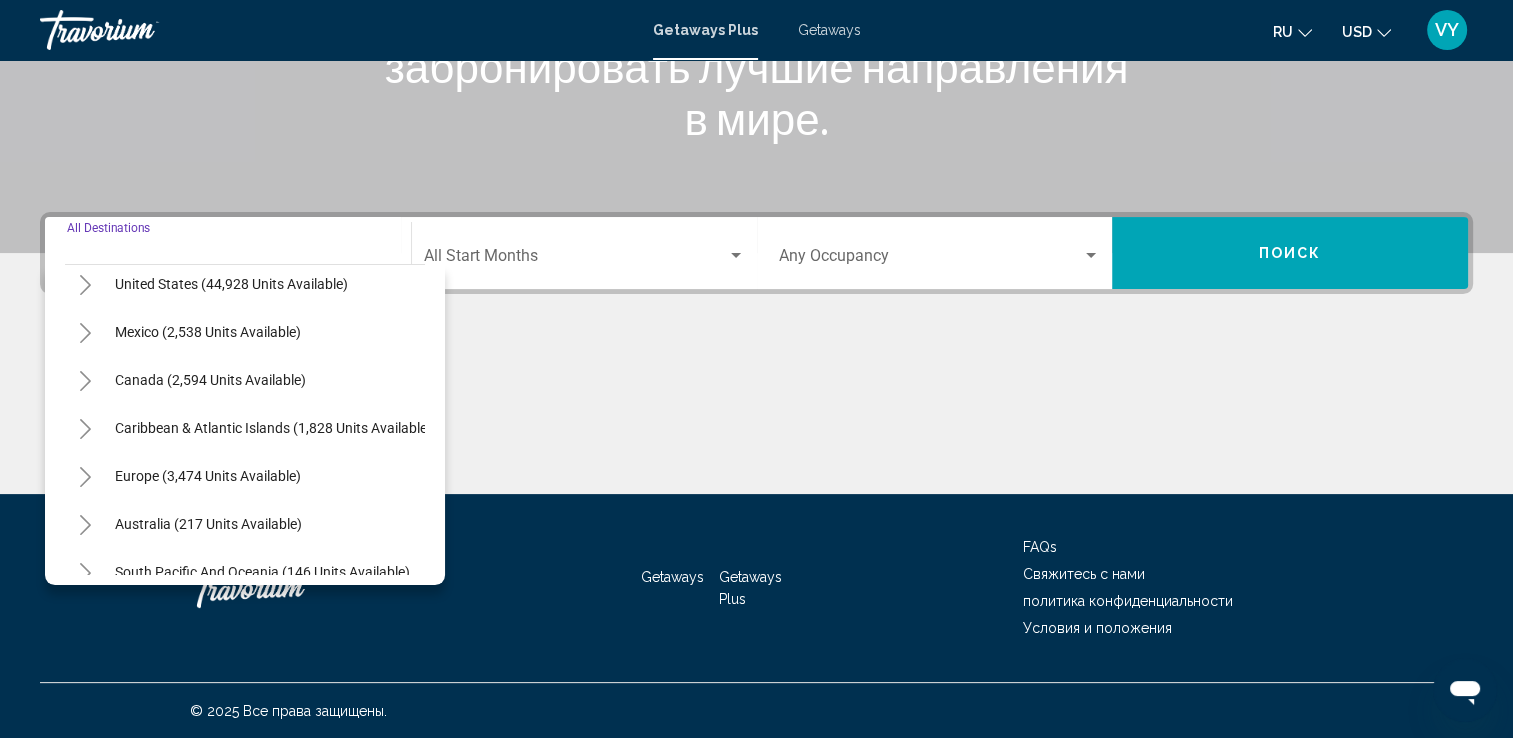 scroll, scrollTop: 0, scrollLeft: 0, axis: both 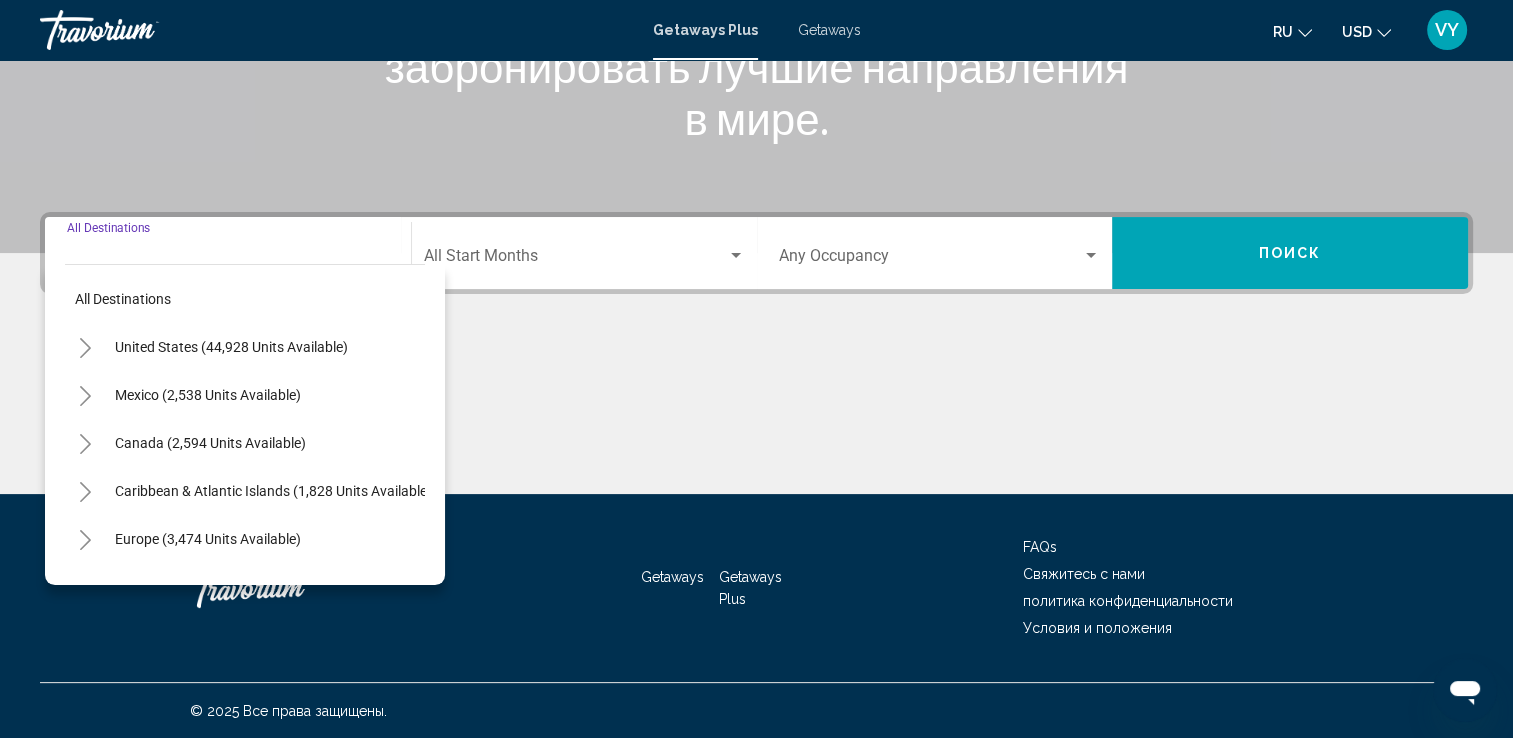 click 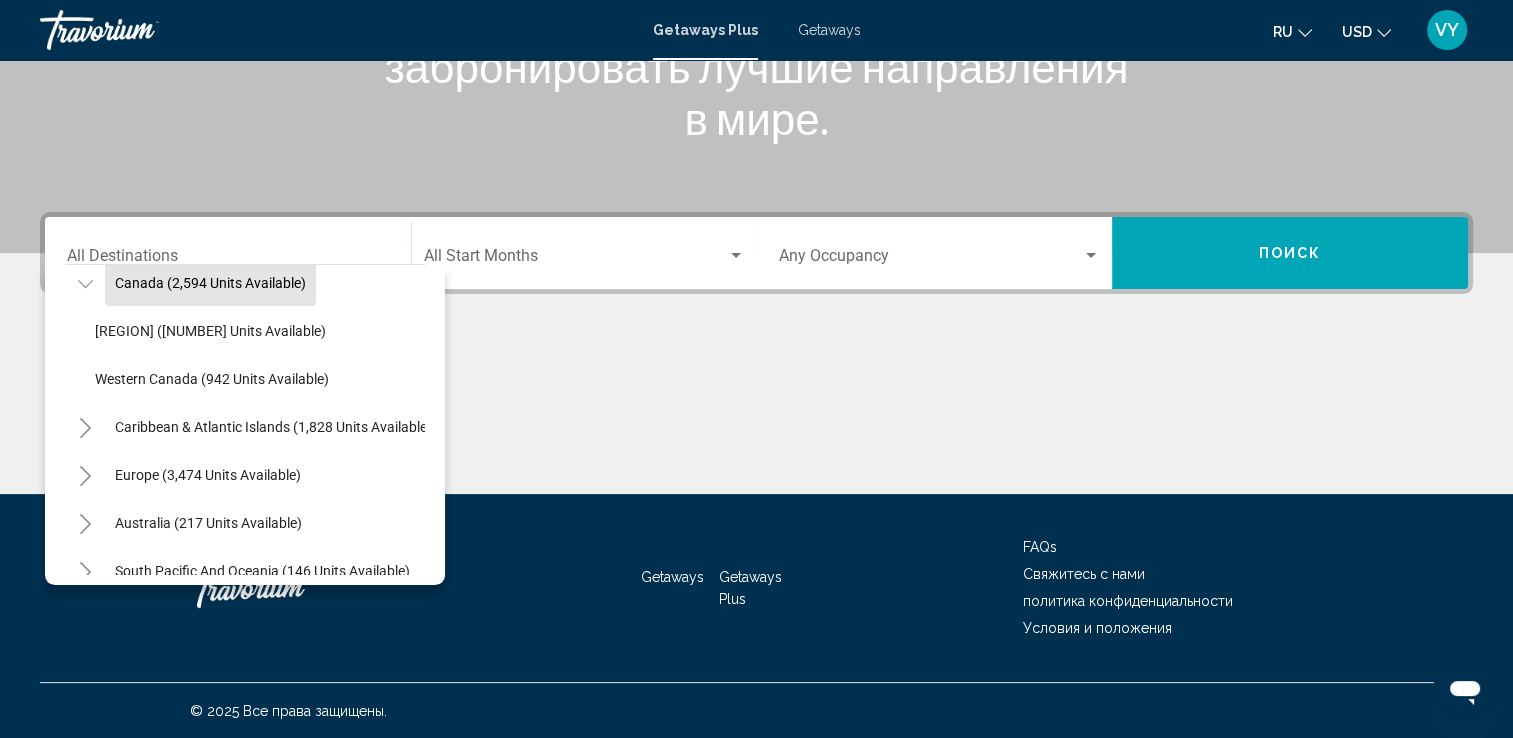 scroll, scrollTop: 200, scrollLeft: 0, axis: vertical 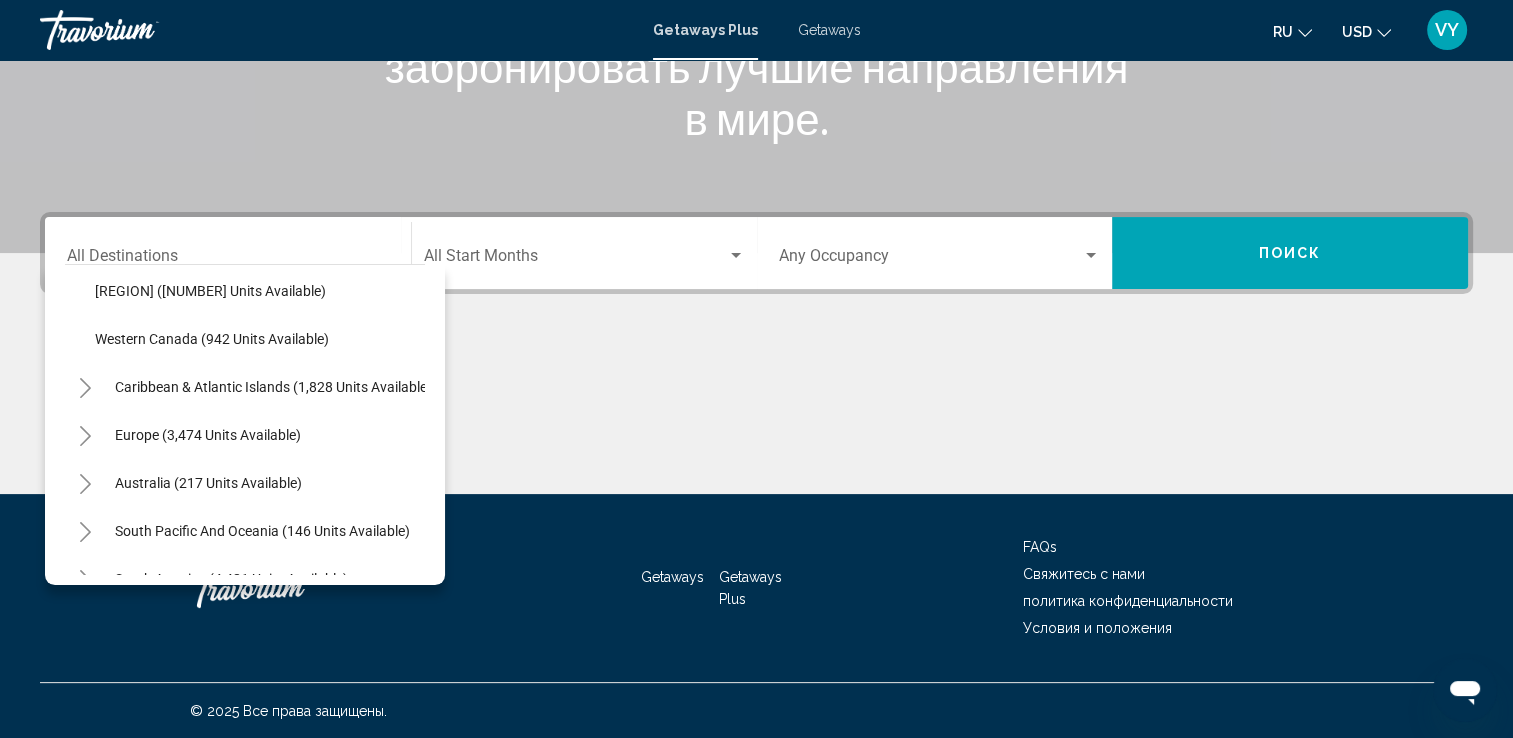 click at bounding box center [736, 256] 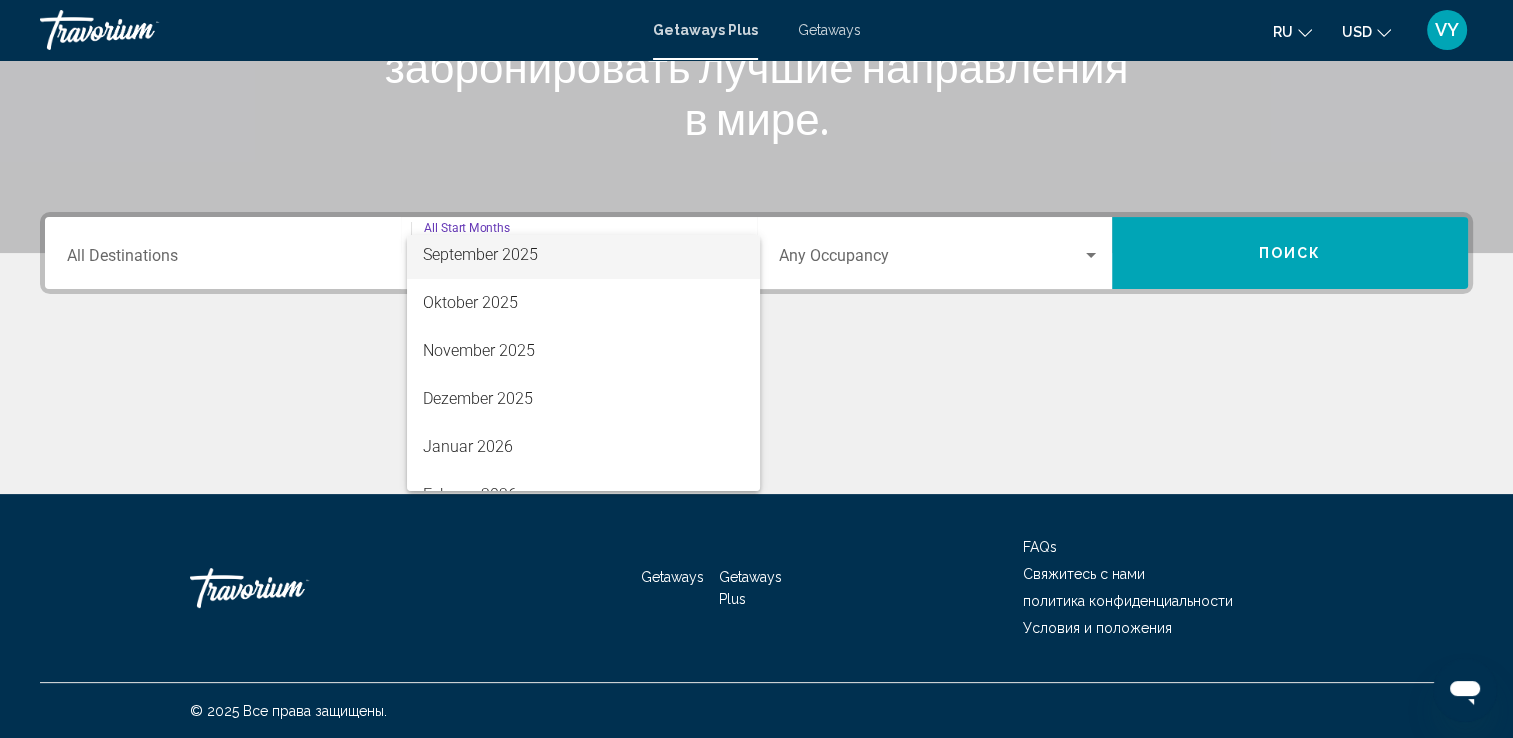 scroll, scrollTop: 0, scrollLeft: 0, axis: both 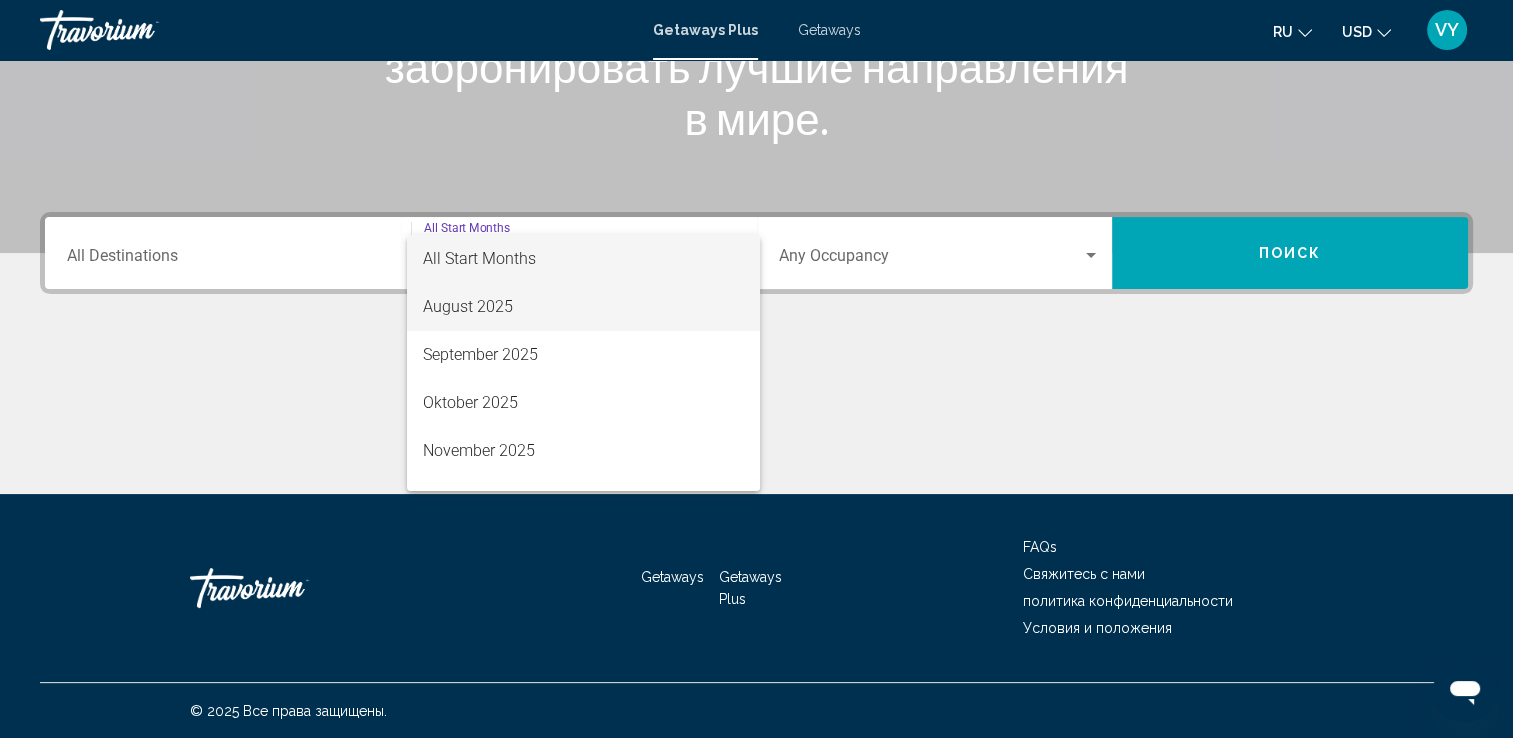 click on "August 2025" at bounding box center [583, 307] 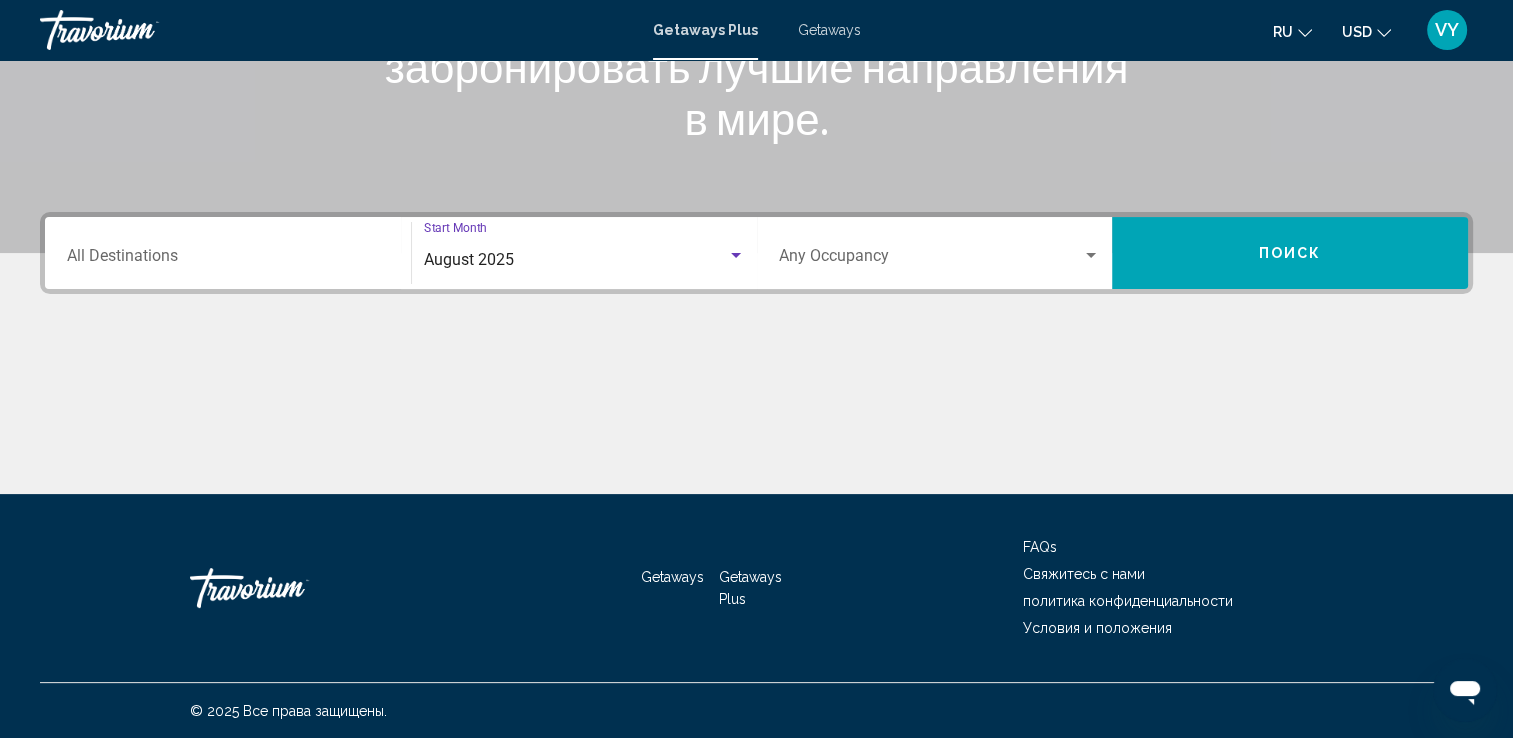 click at bounding box center [940, 260] 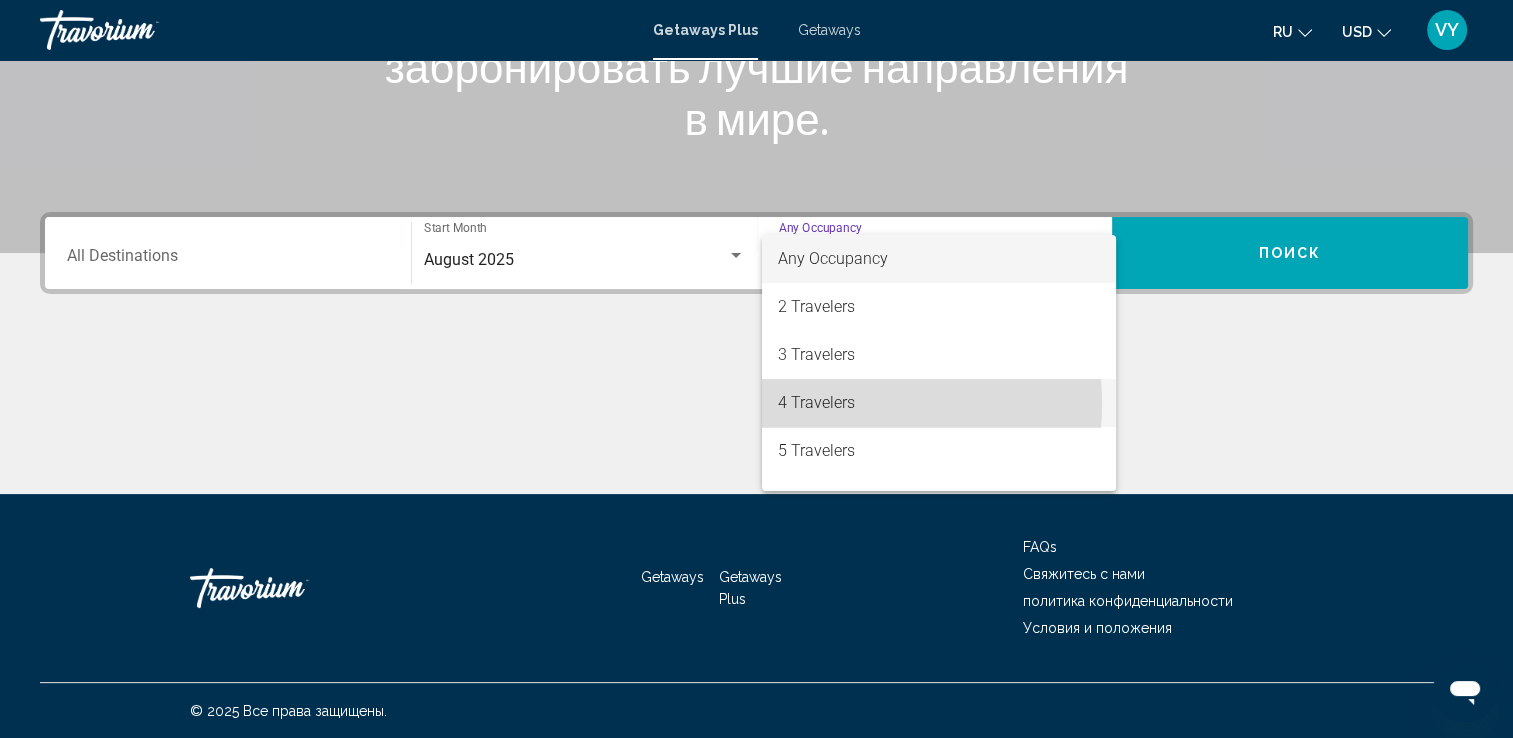 click on "4 Travelers" at bounding box center [939, 403] 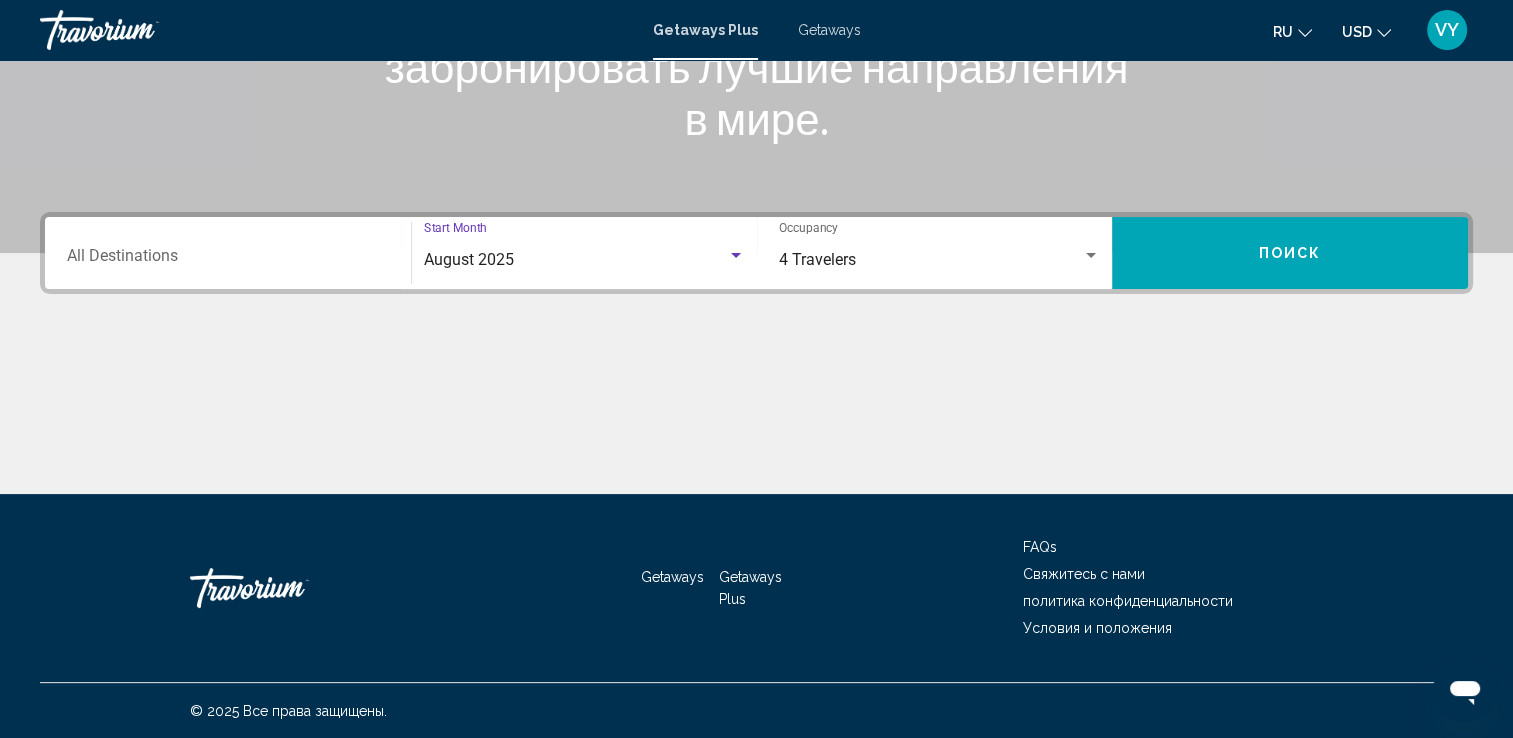 click at bounding box center (736, 256) 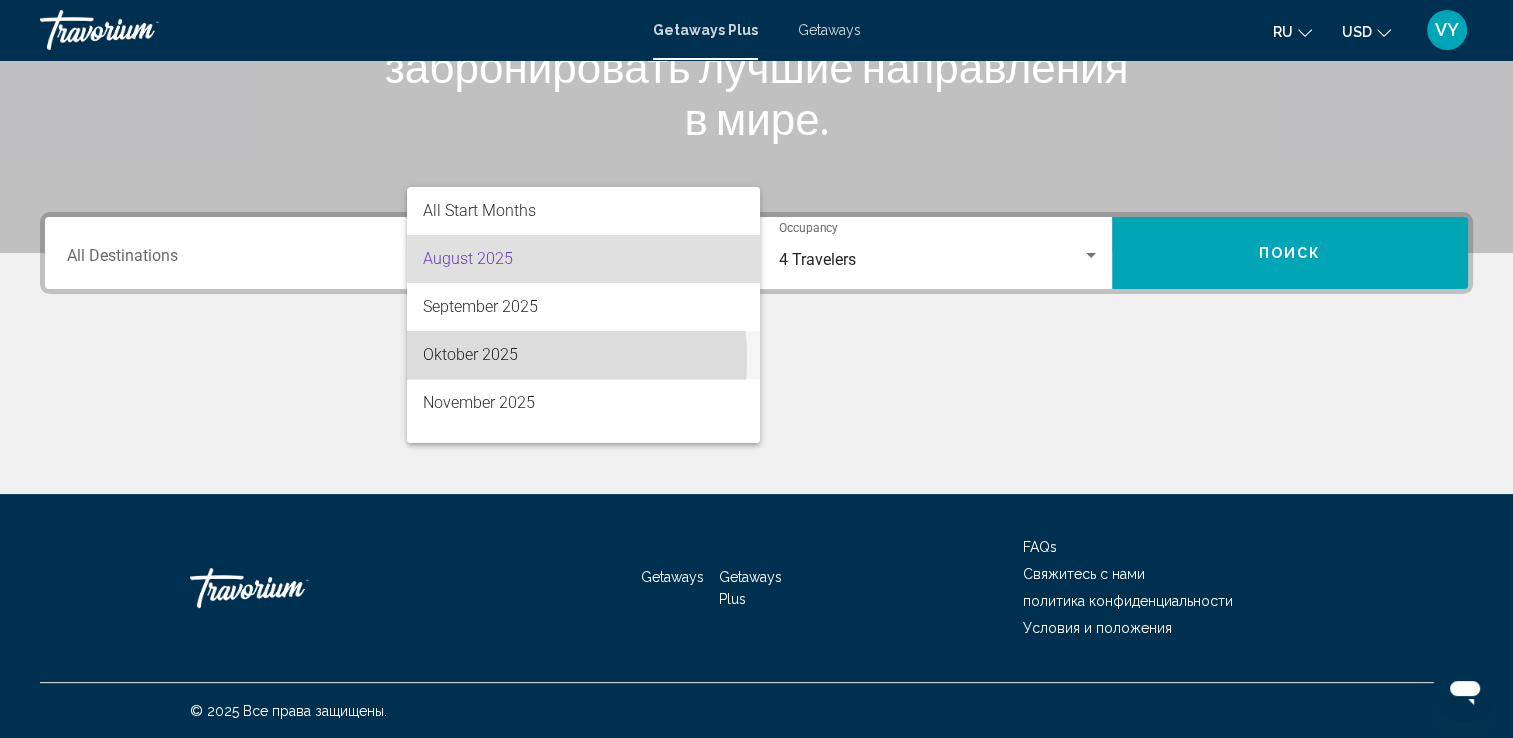 click on "Oktober 2025" at bounding box center (583, 355) 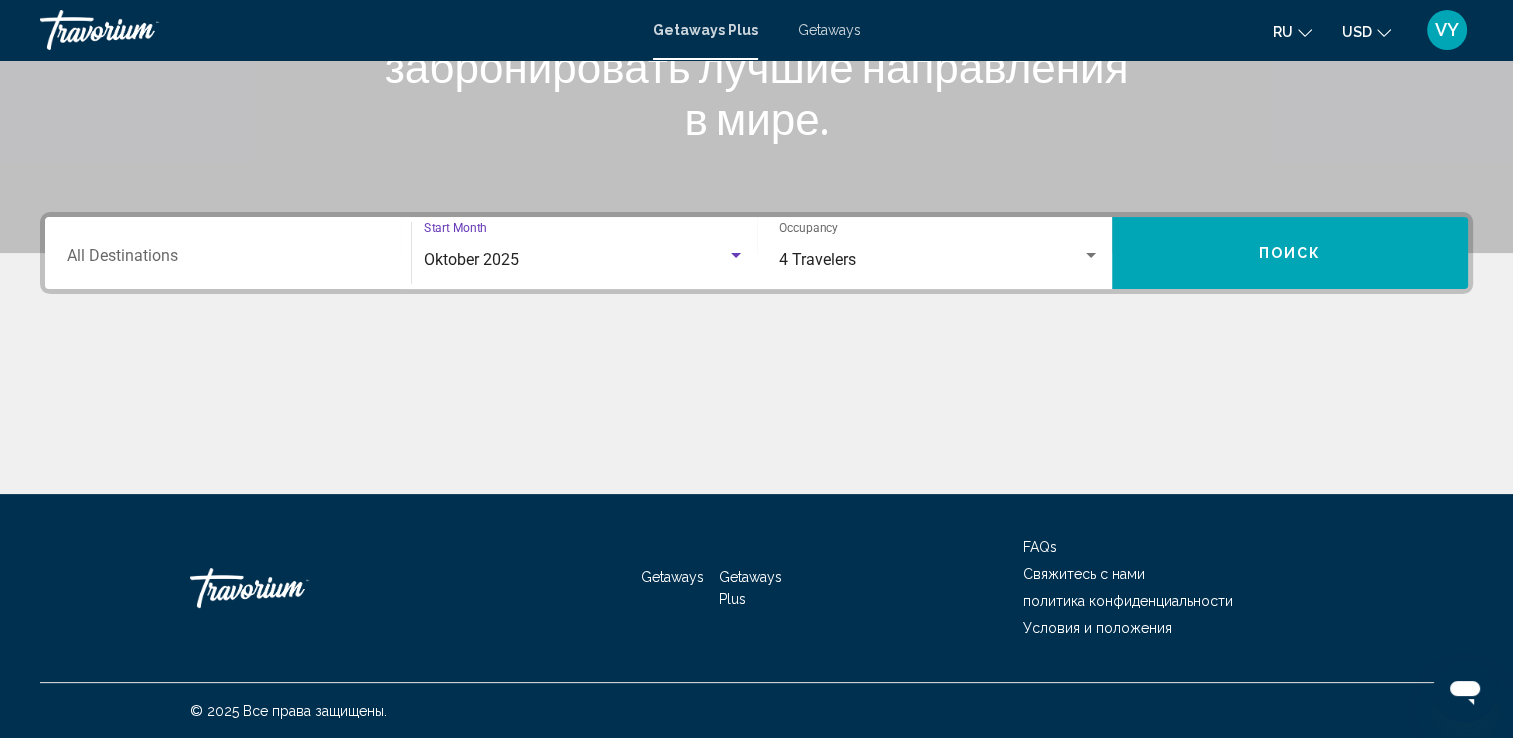 click on "Поиск" at bounding box center (1290, 253) 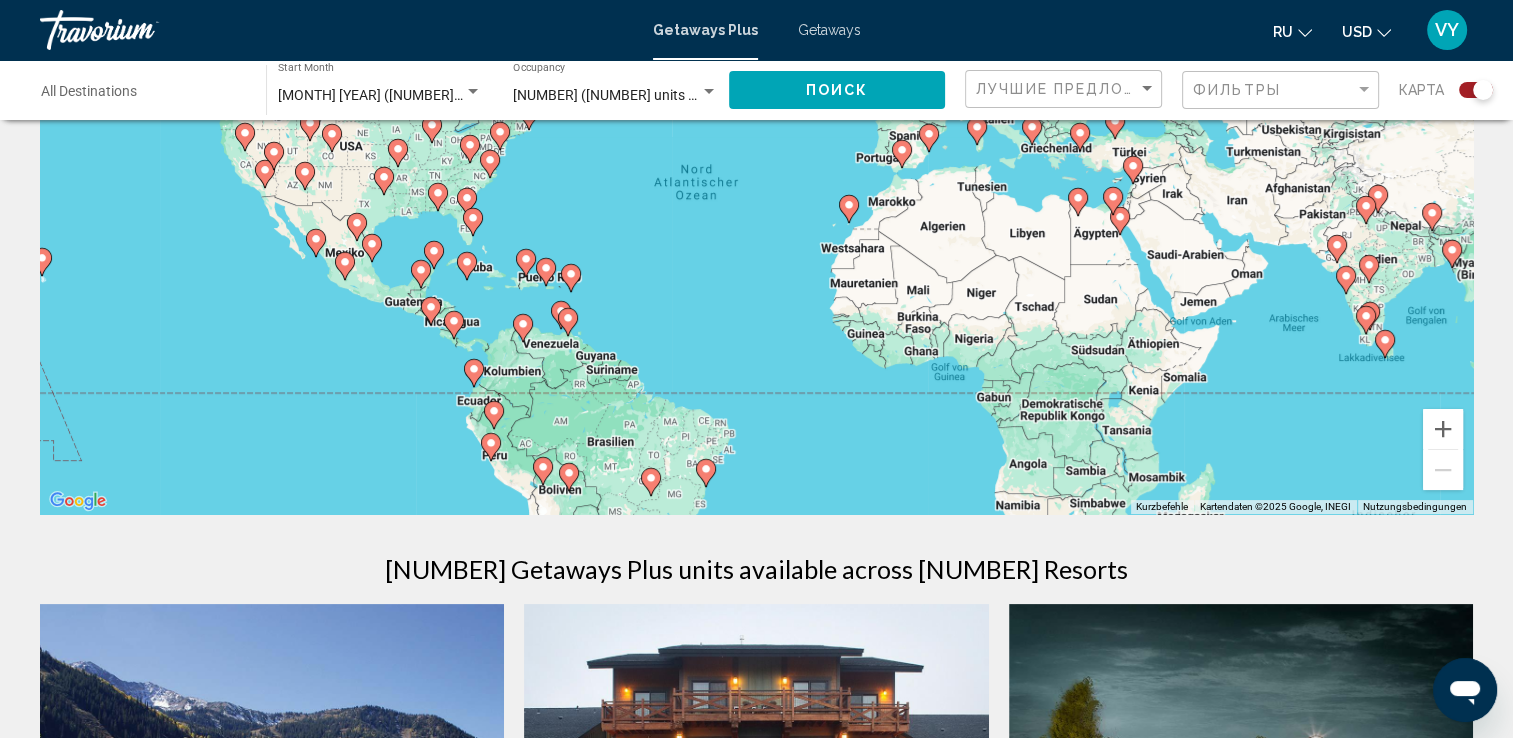 scroll, scrollTop: 200, scrollLeft: 0, axis: vertical 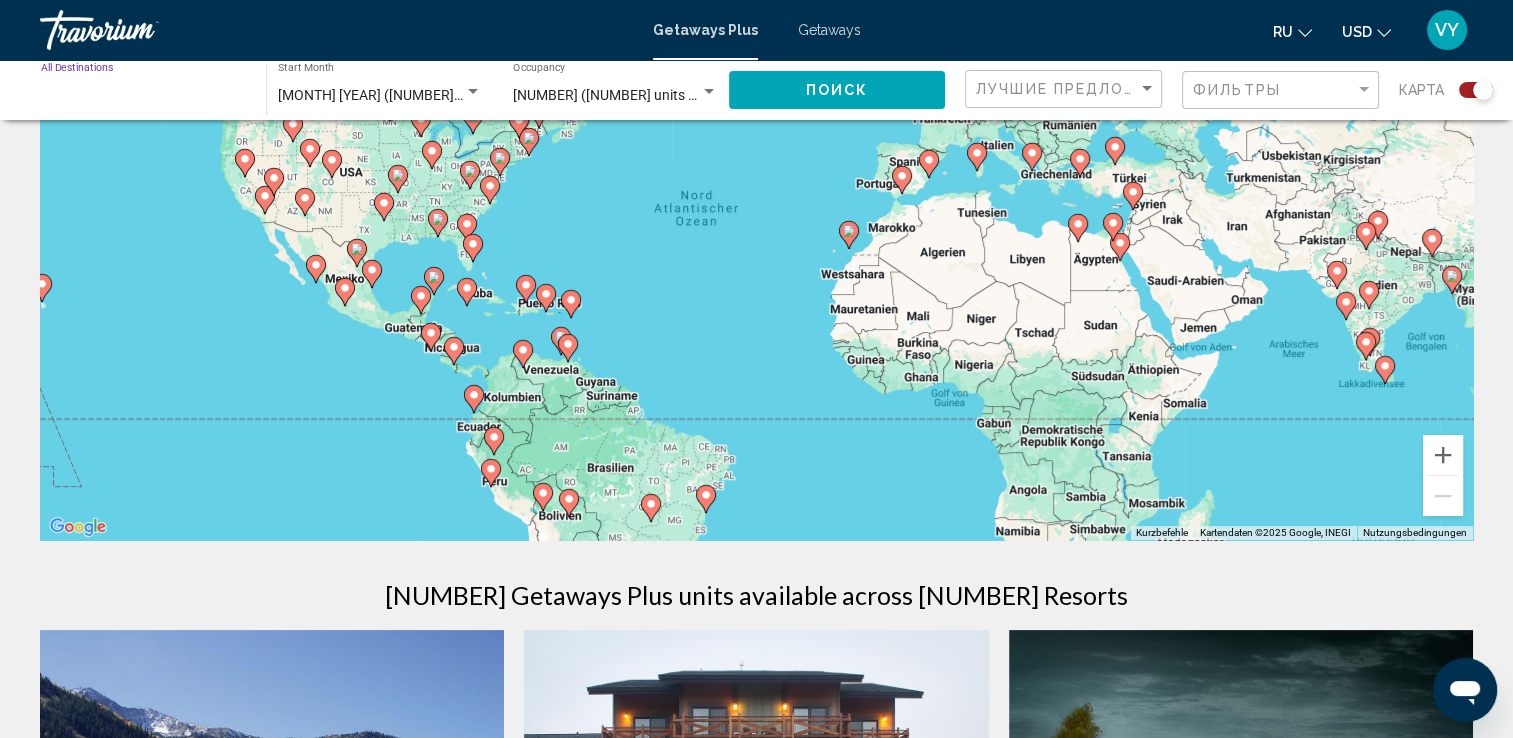 click on "Destination All Destinations" at bounding box center [143, 96] 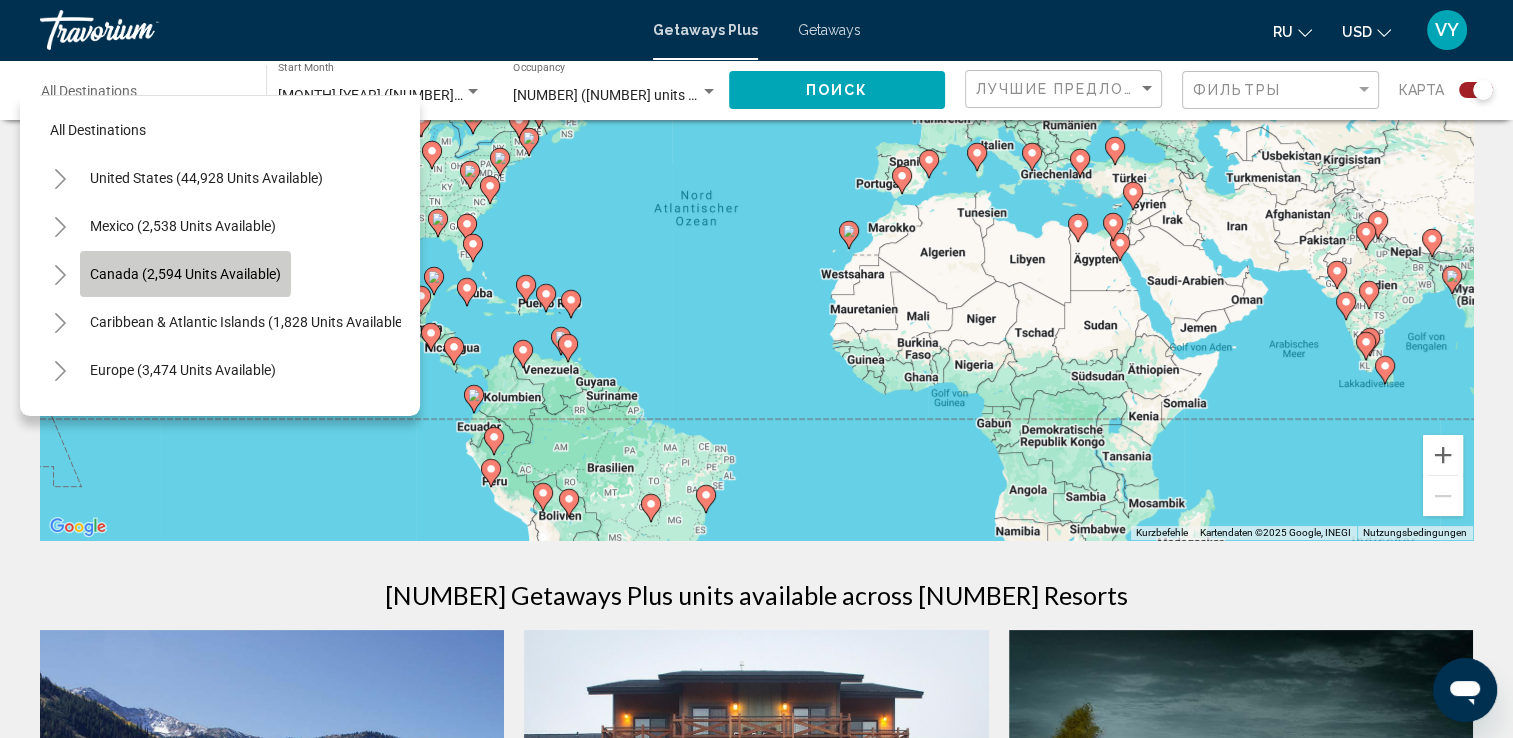 click on "Canada (2,594 units available)" 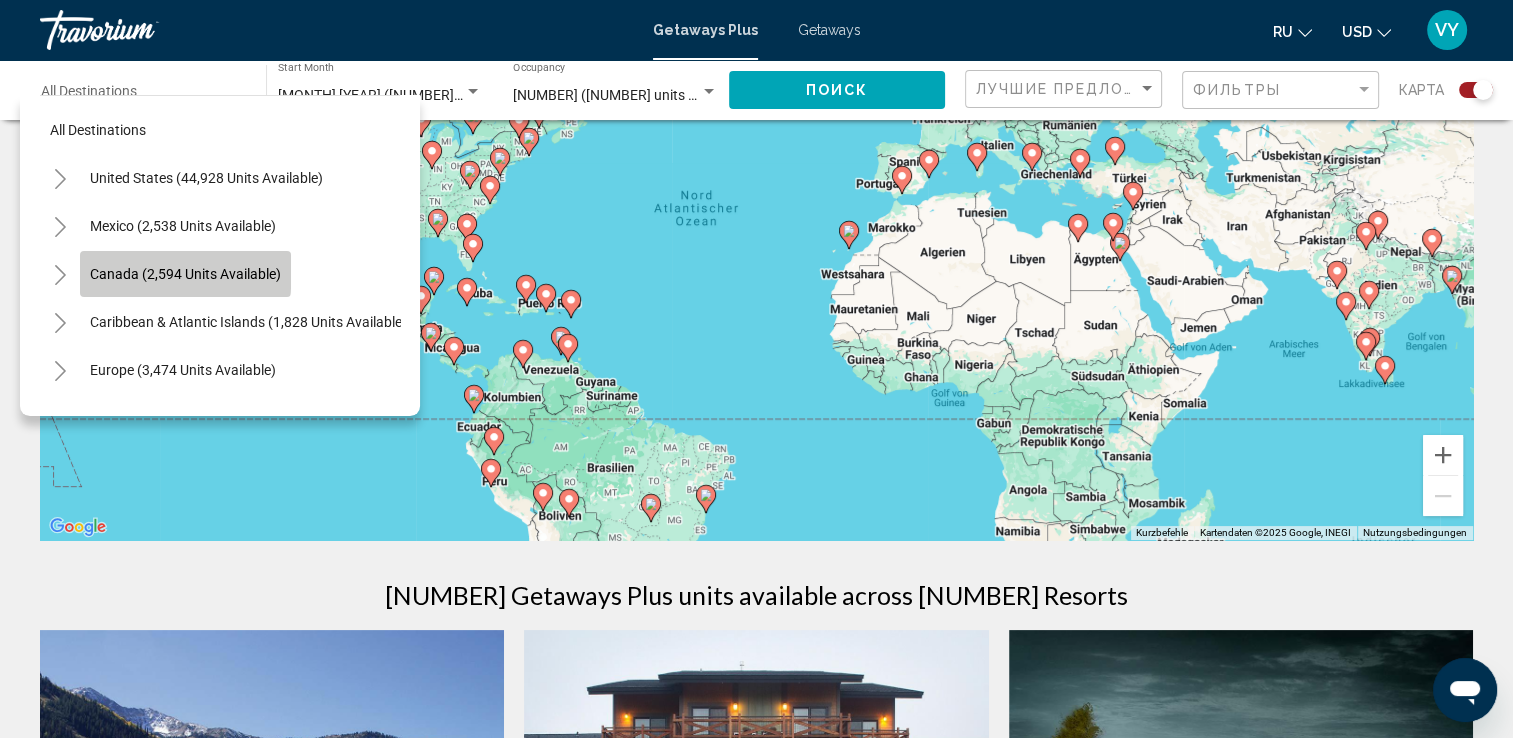 type on "**********" 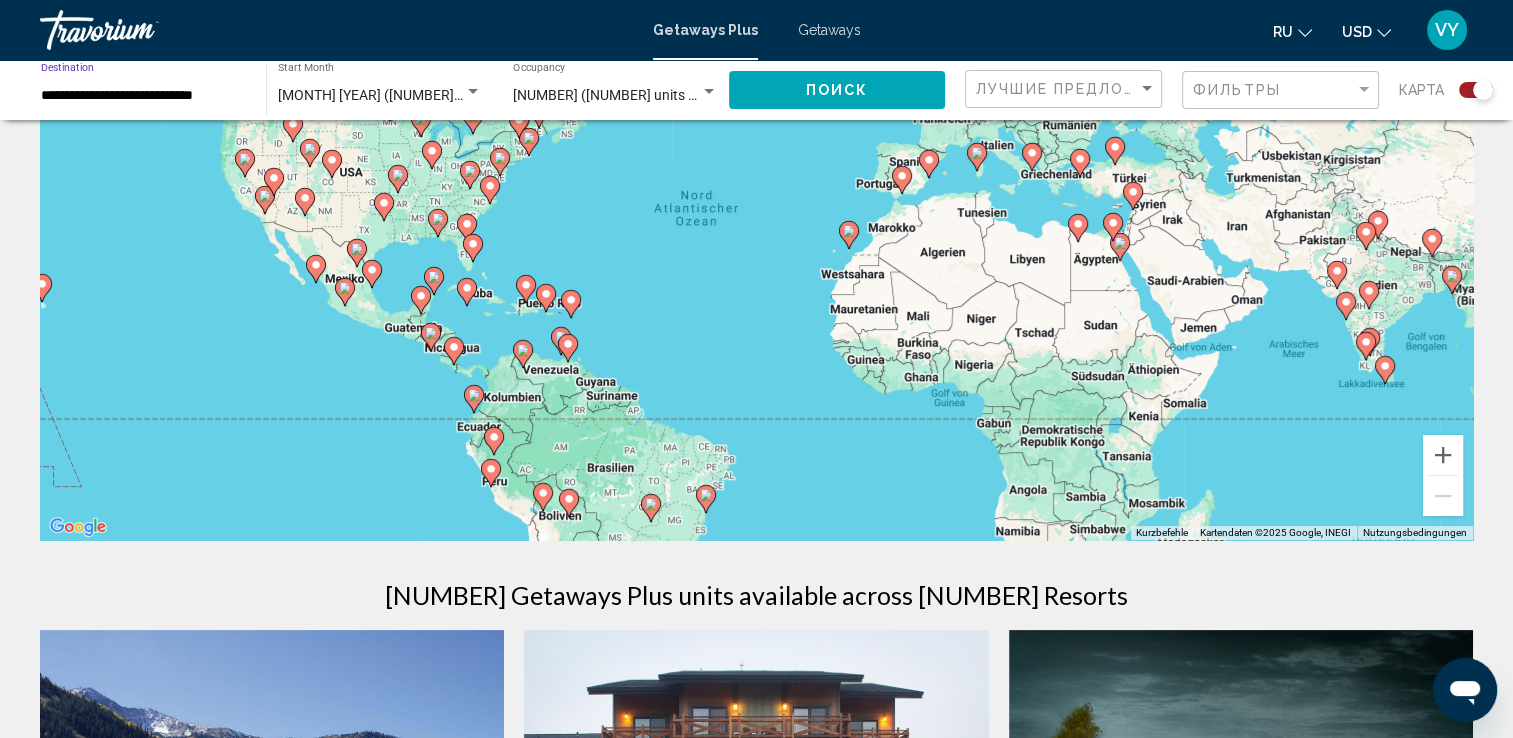 click on "Поиск" 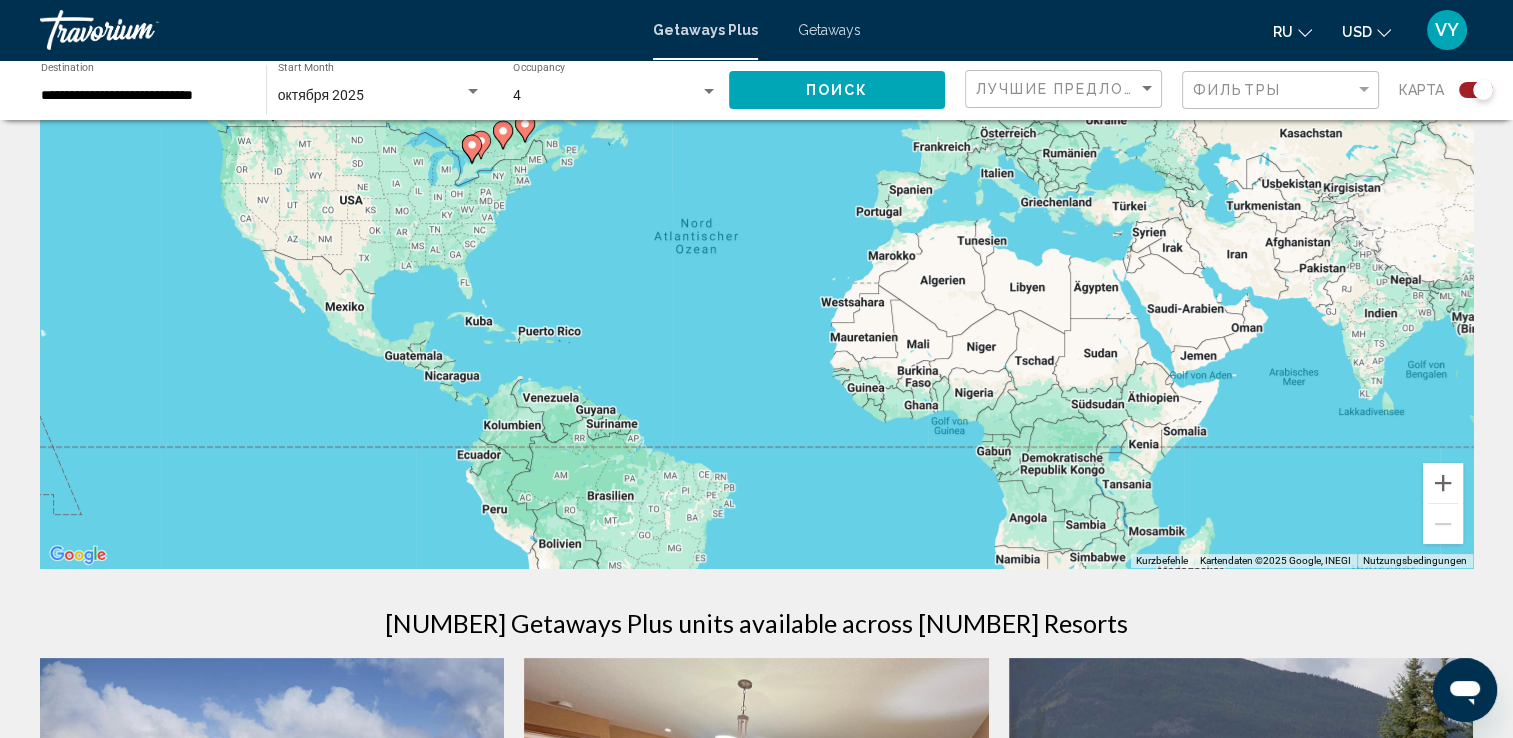 scroll, scrollTop: 0, scrollLeft: 0, axis: both 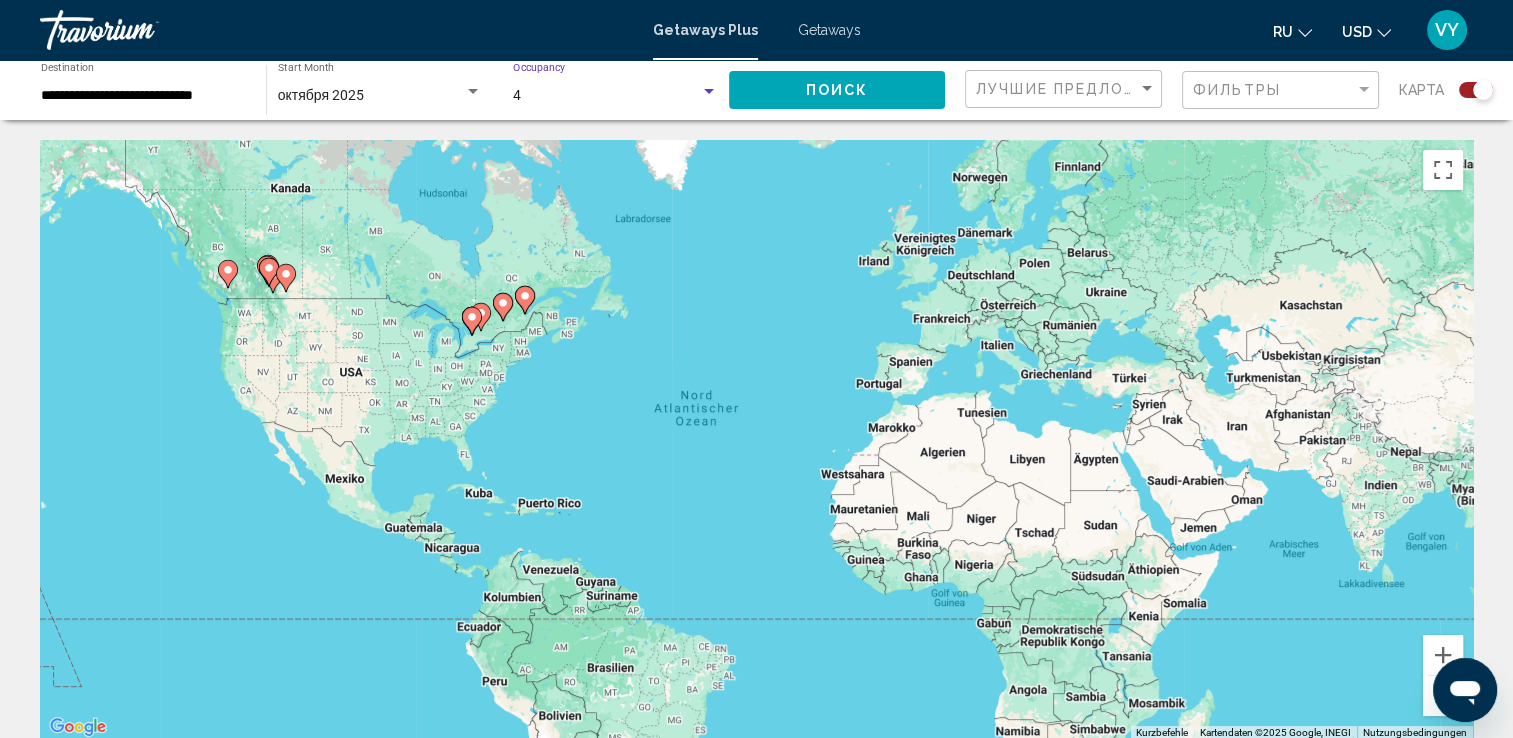 click at bounding box center (709, 92) 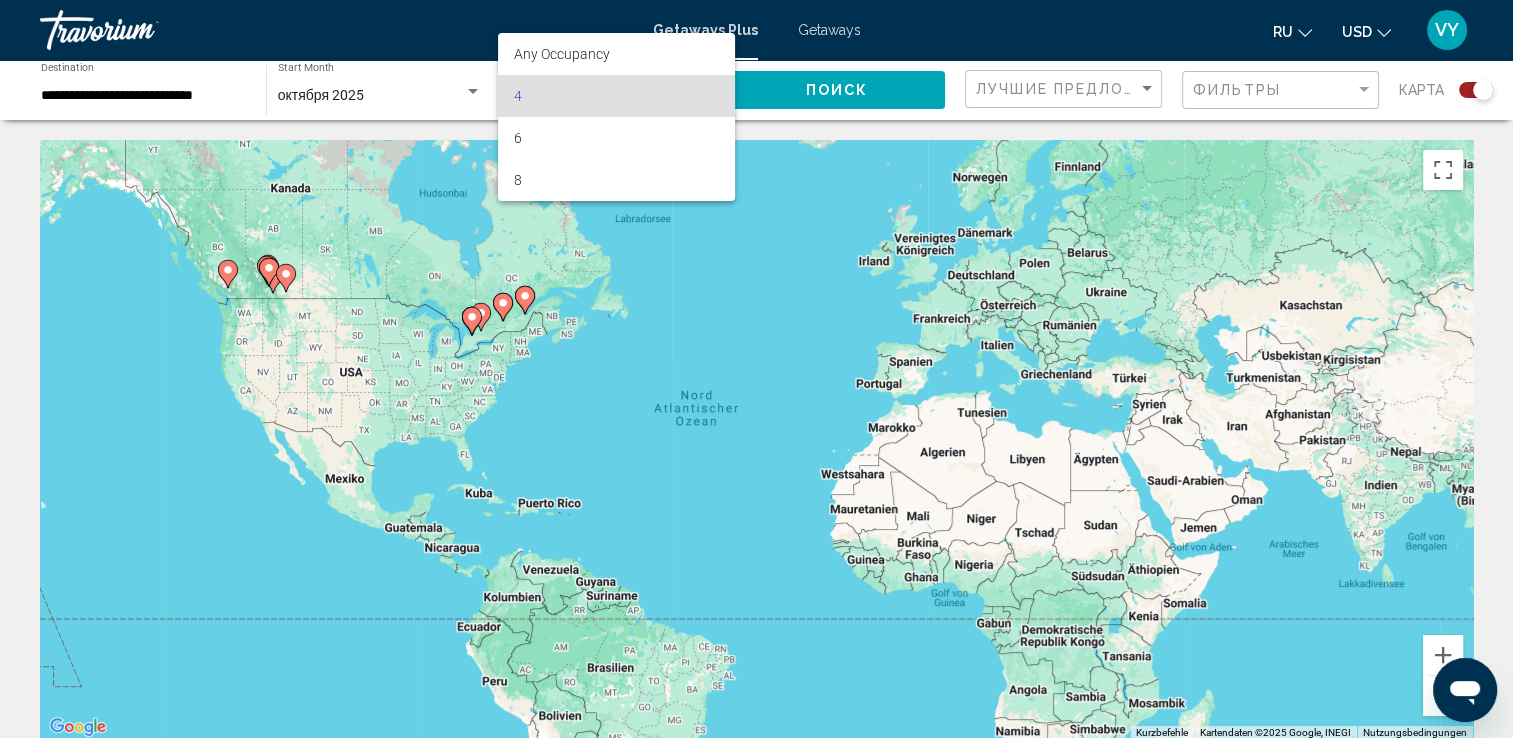 click on "4" at bounding box center (617, 96) 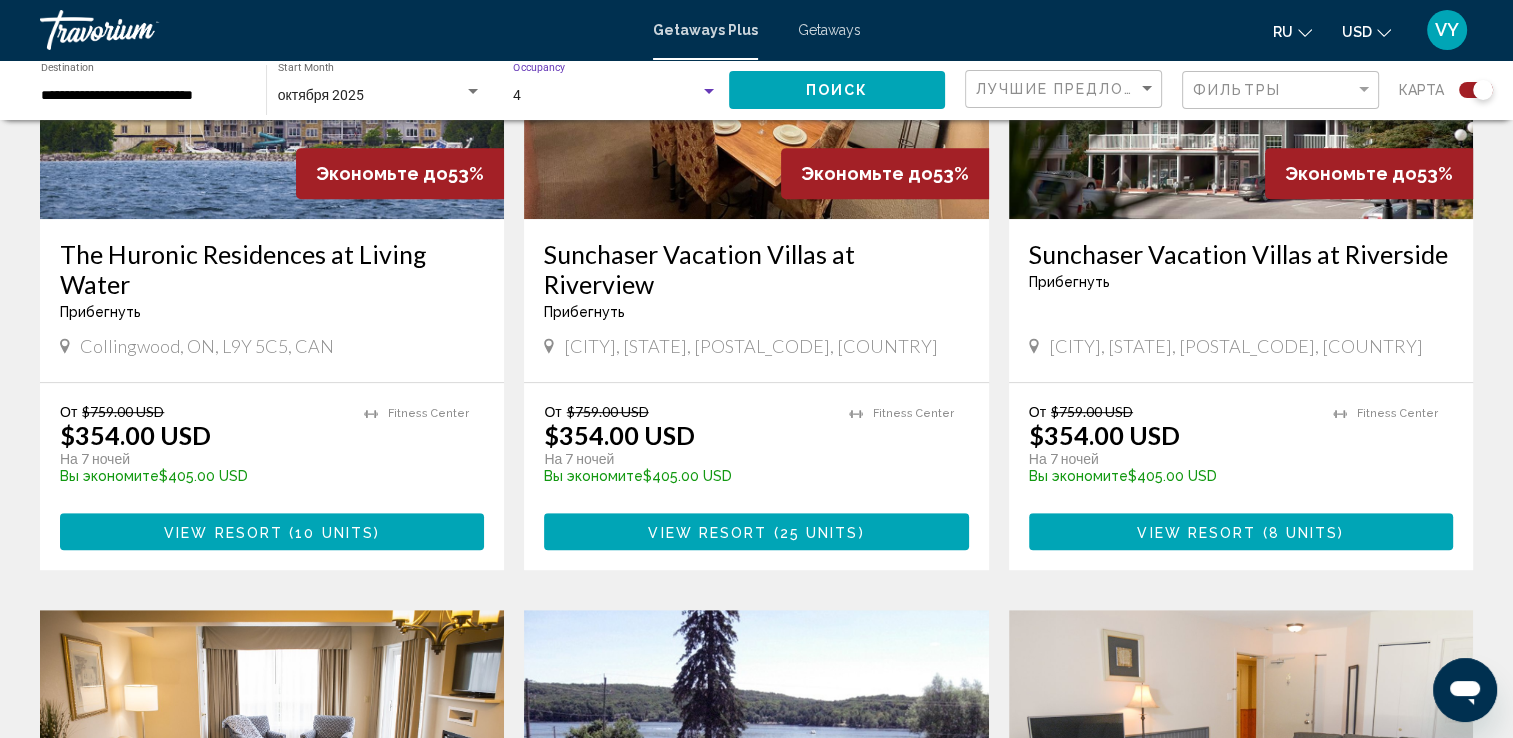 scroll, scrollTop: 900, scrollLeft: 0, axis: vertical 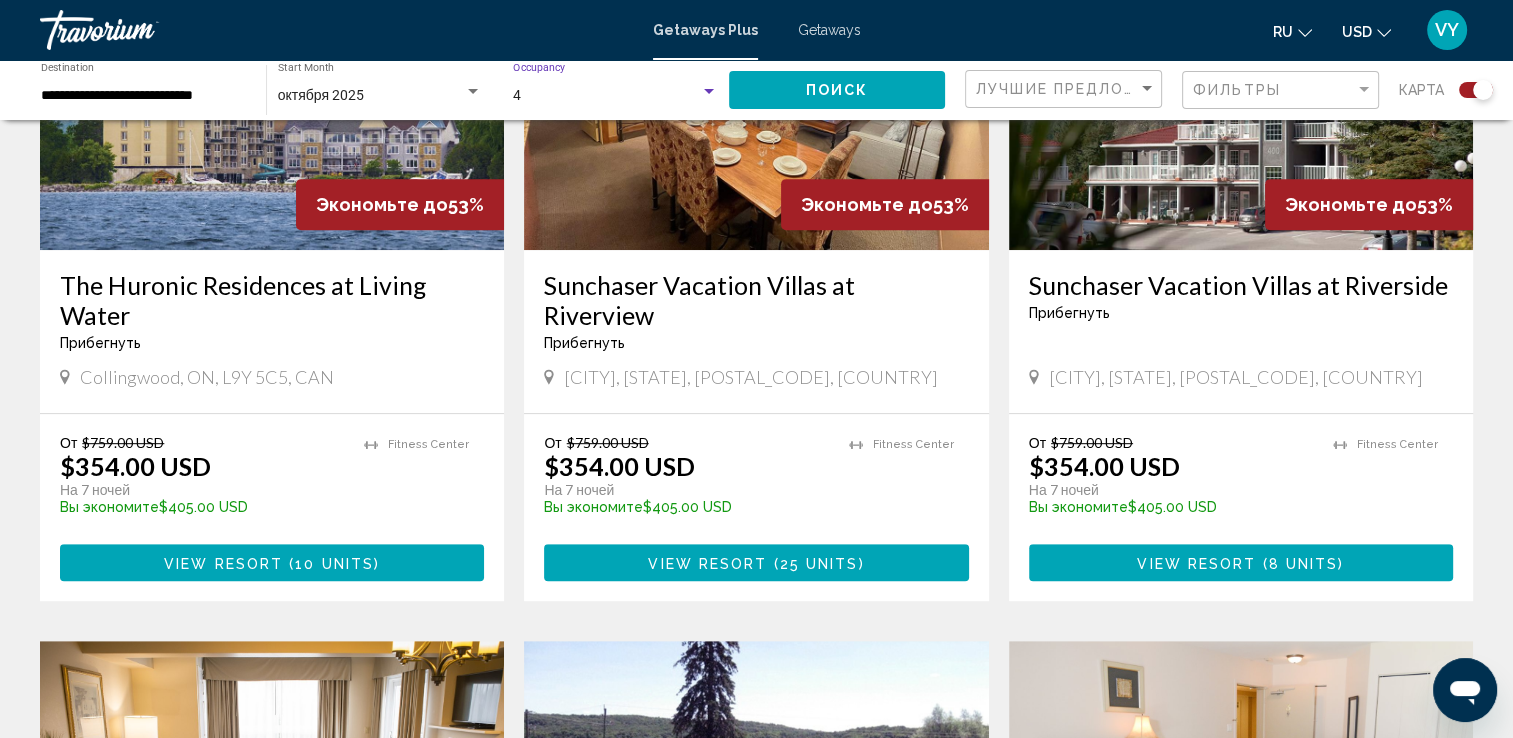 click on "View Resort" at bounding box center [223, 563] 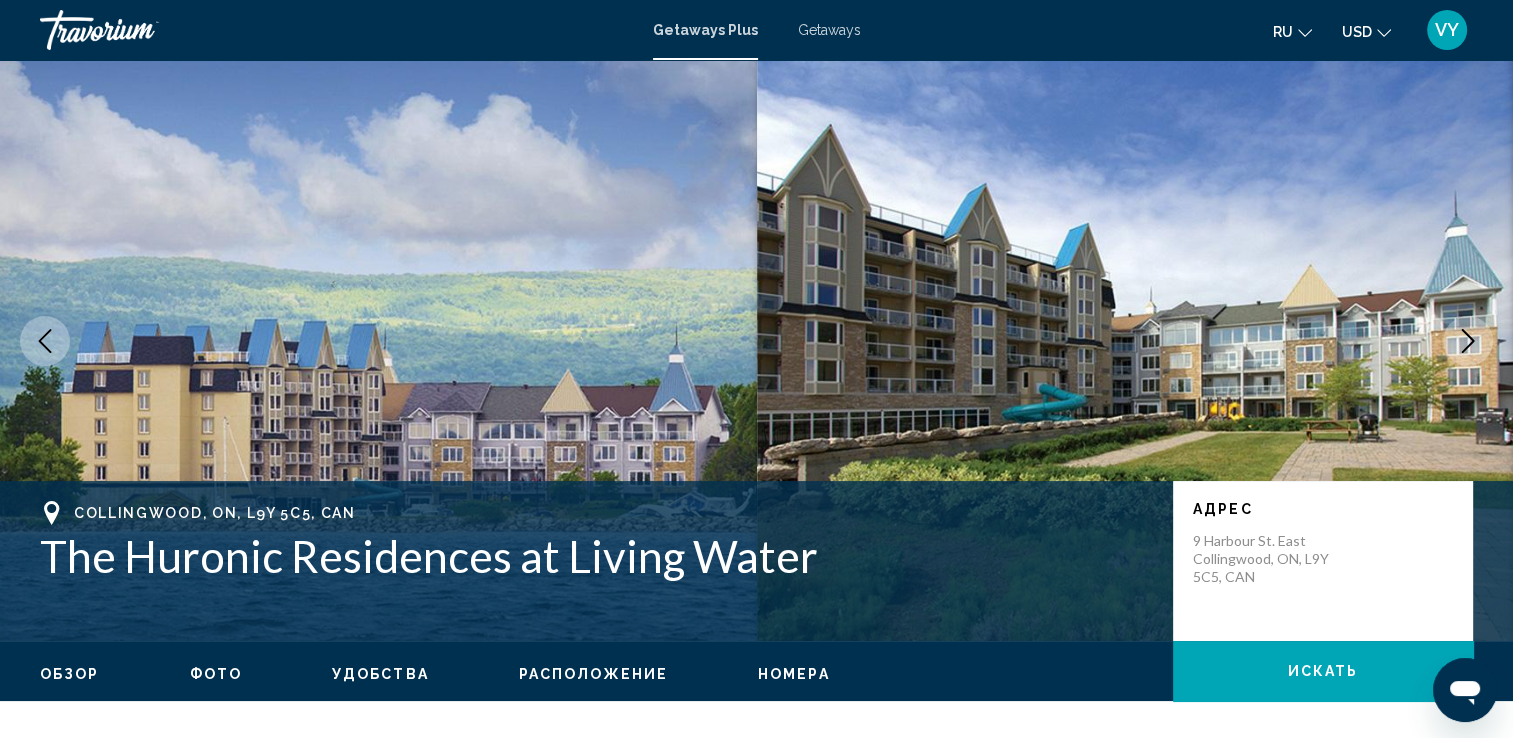 scroll, scrollTop: 0, scrollLeft: 0, axis: both 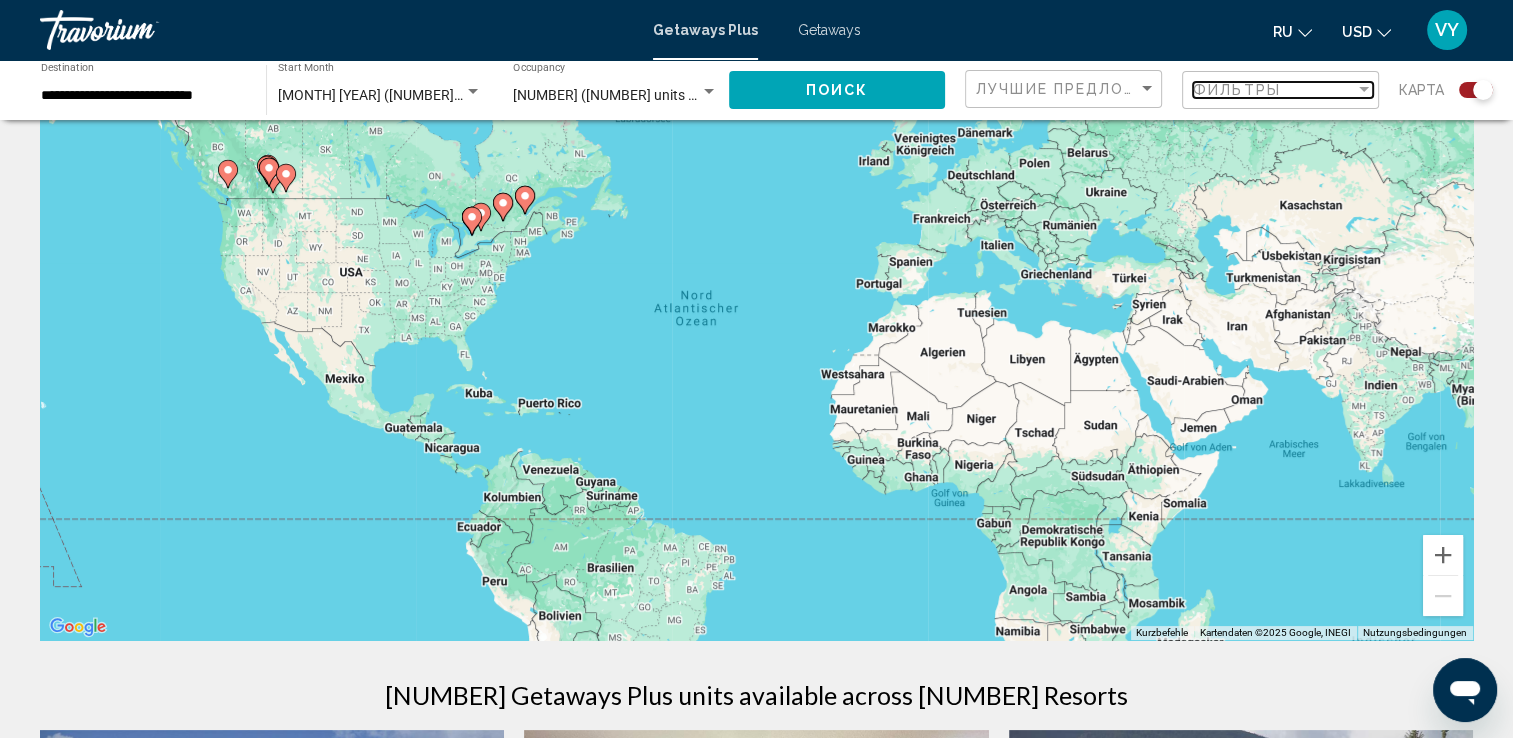 click at bounding box center (1364, 90) 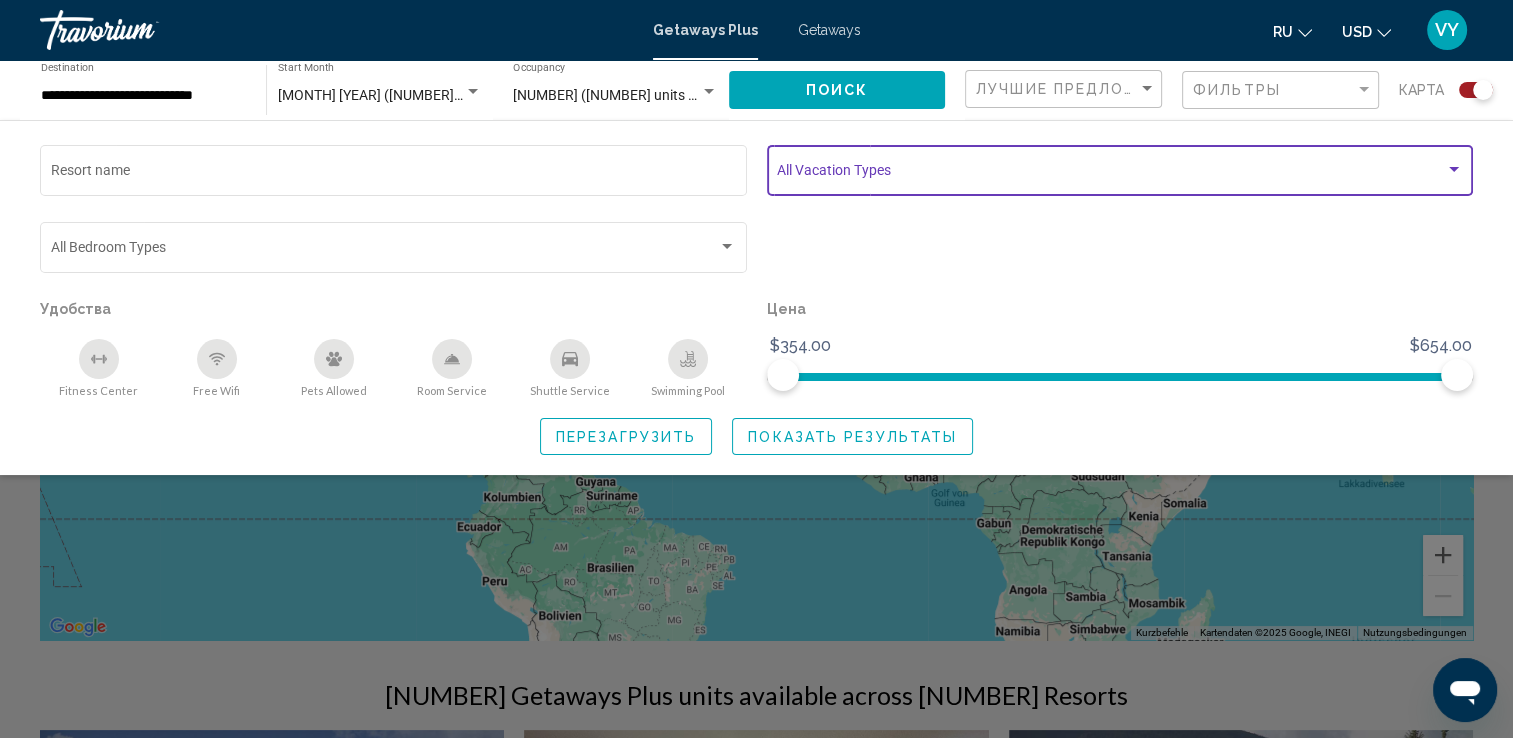 click at bounding box center [1454, 170] 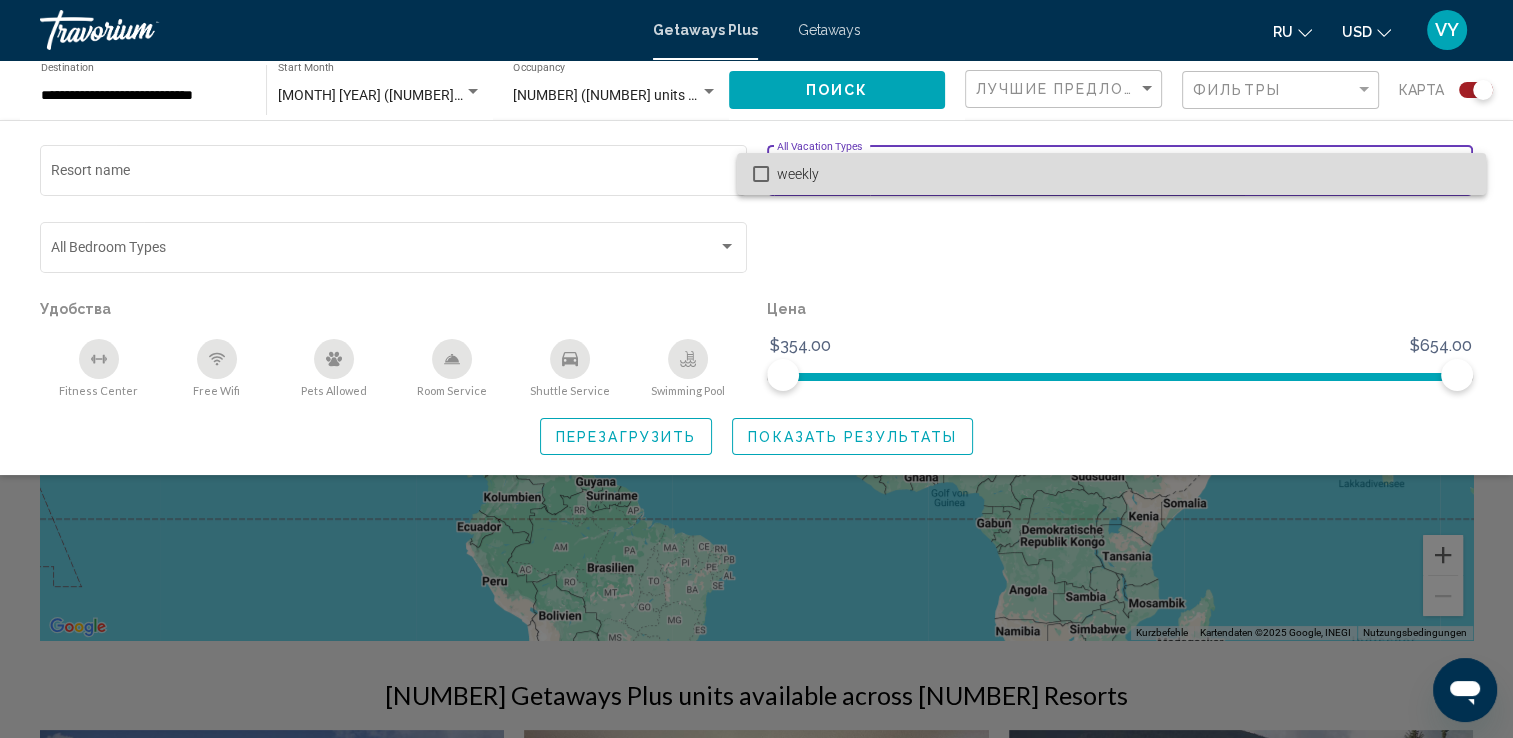 click on "weekly" at bounding box center (1123, 174) 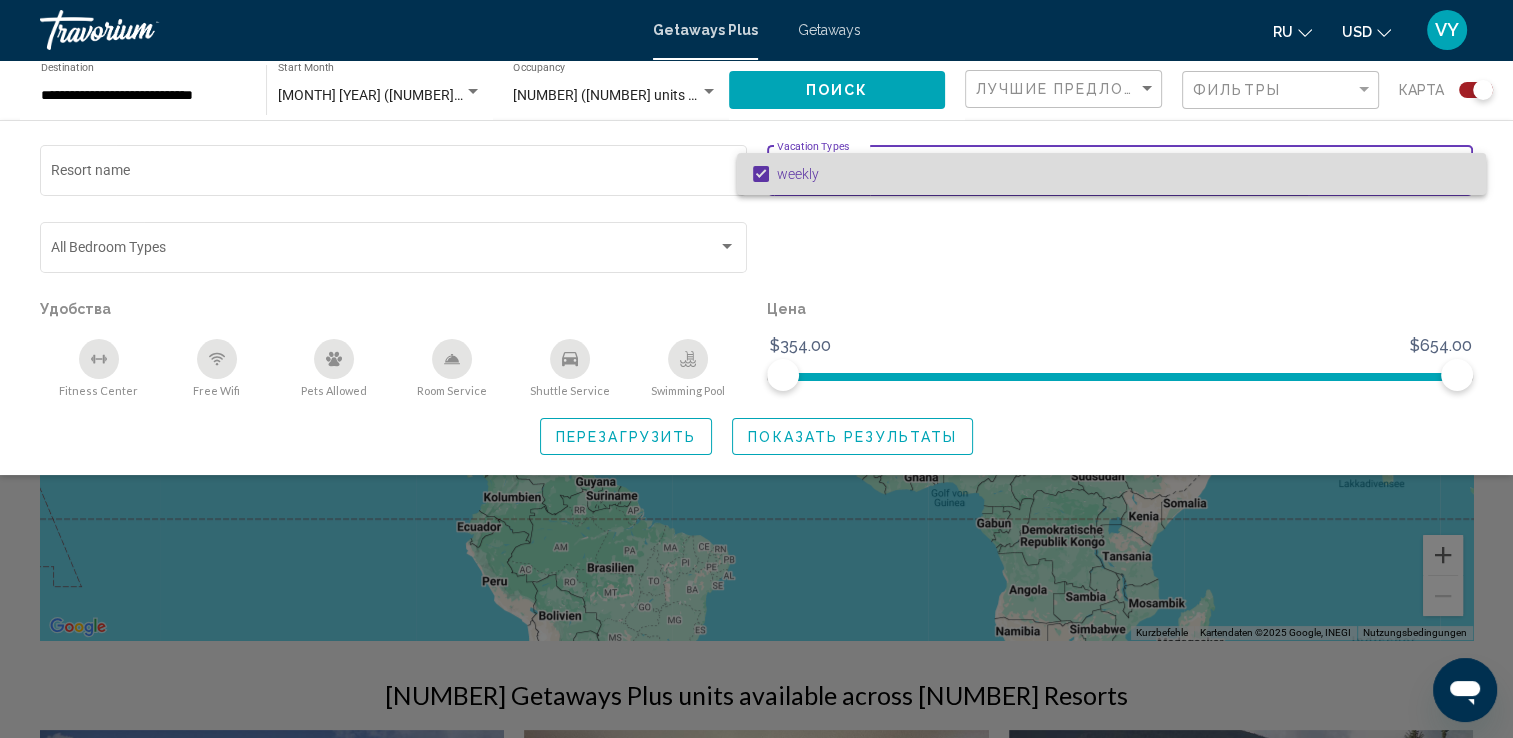 click at bounding box center (761, 174) 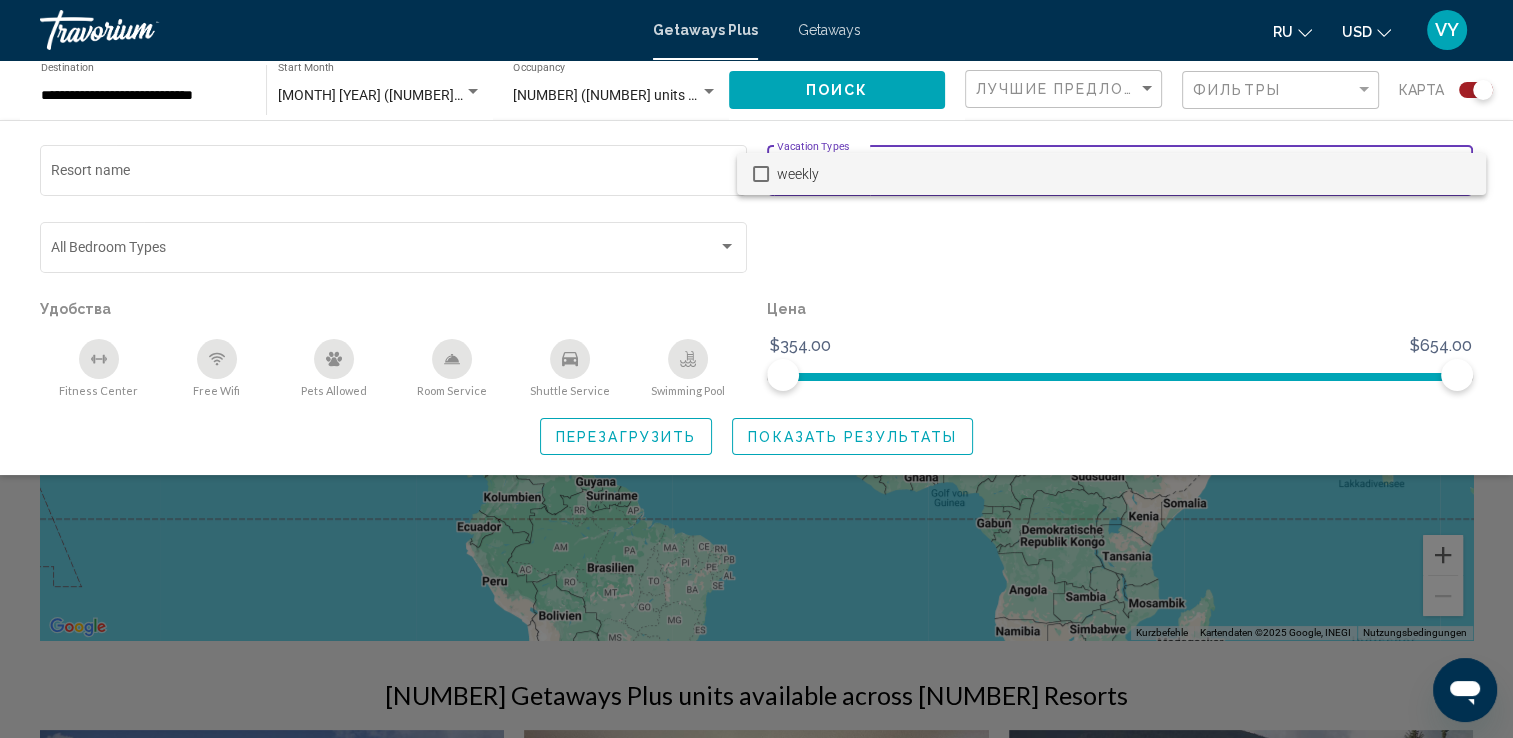 click at bounding box center [756, 369] 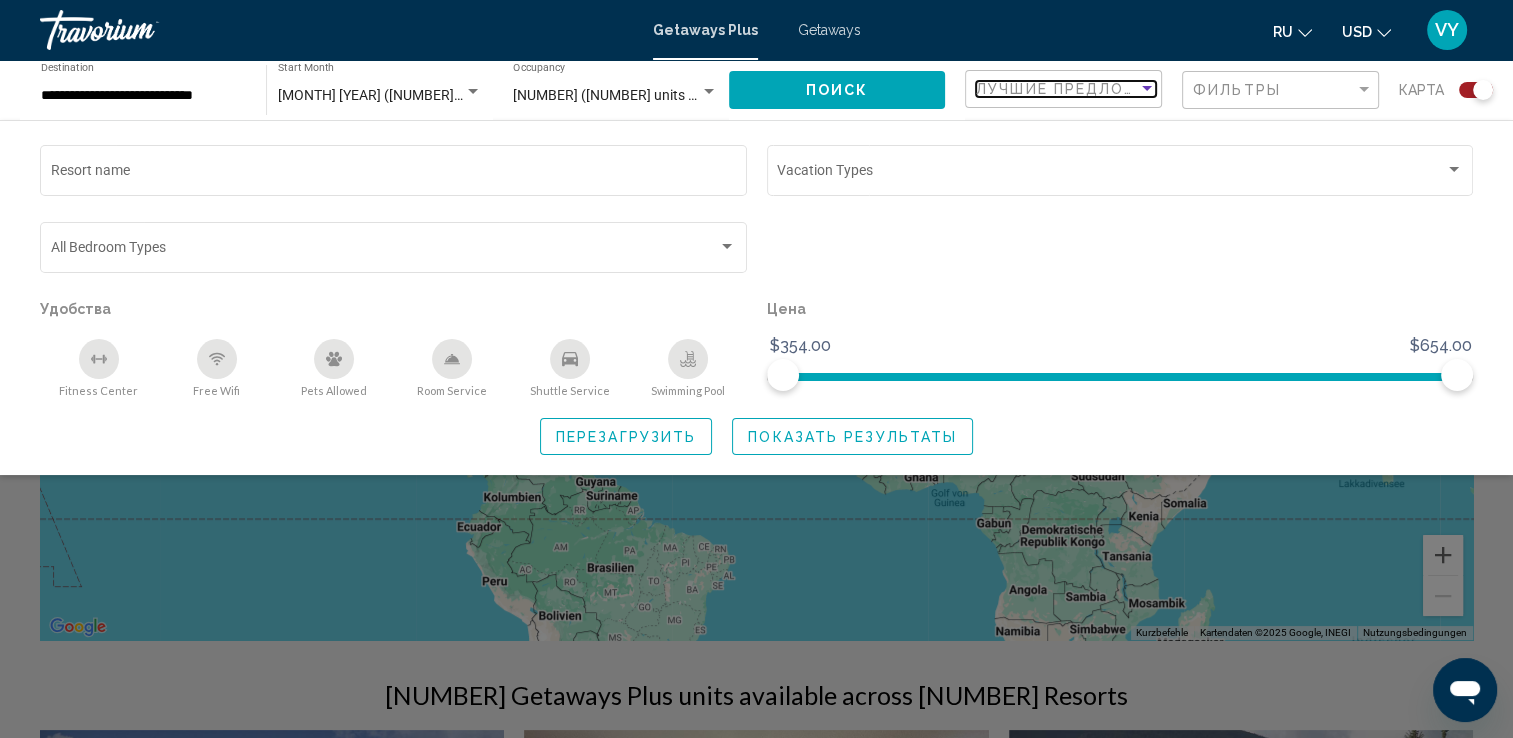 click at bounding box center (1147, 88) 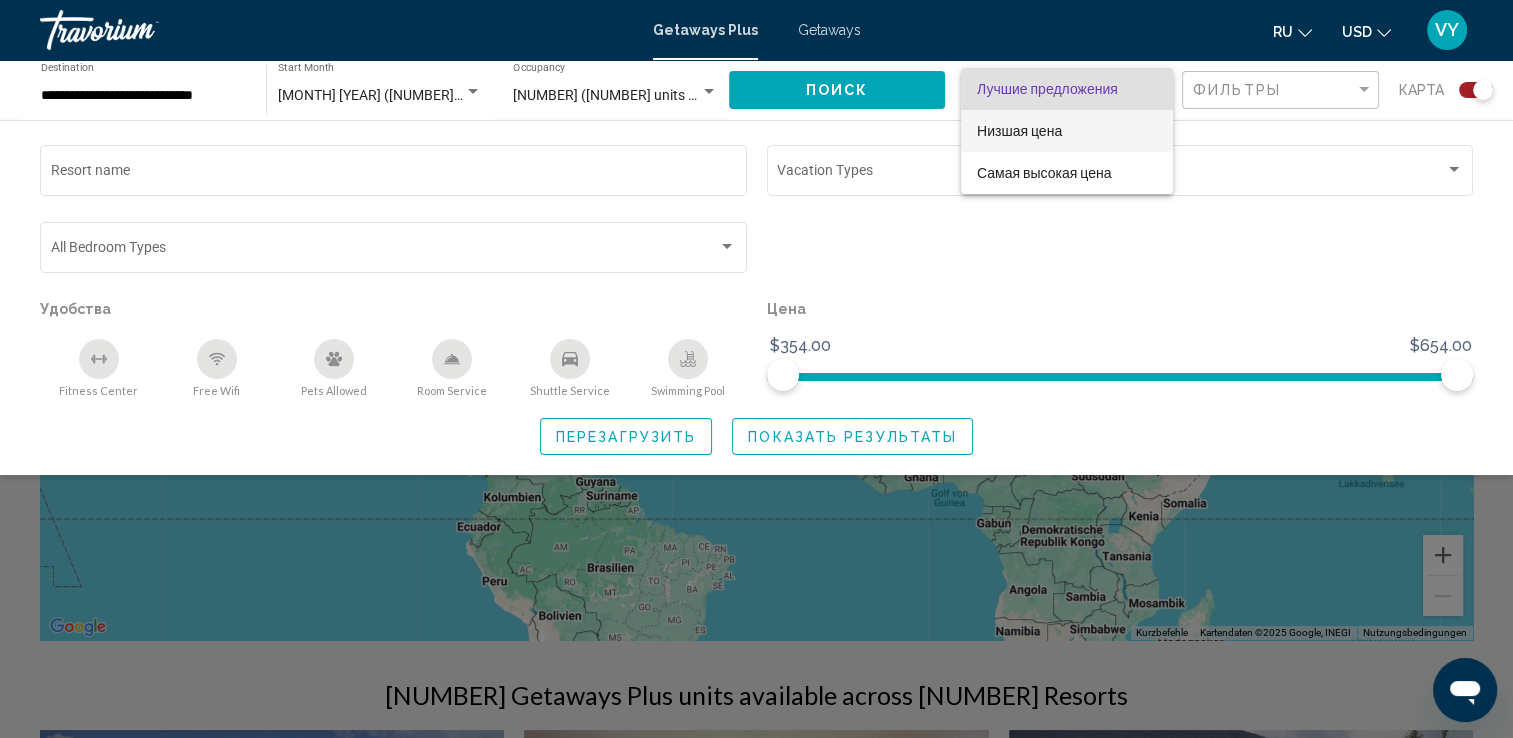 click on "Низшая цена" at bounding box center (1019, 131) 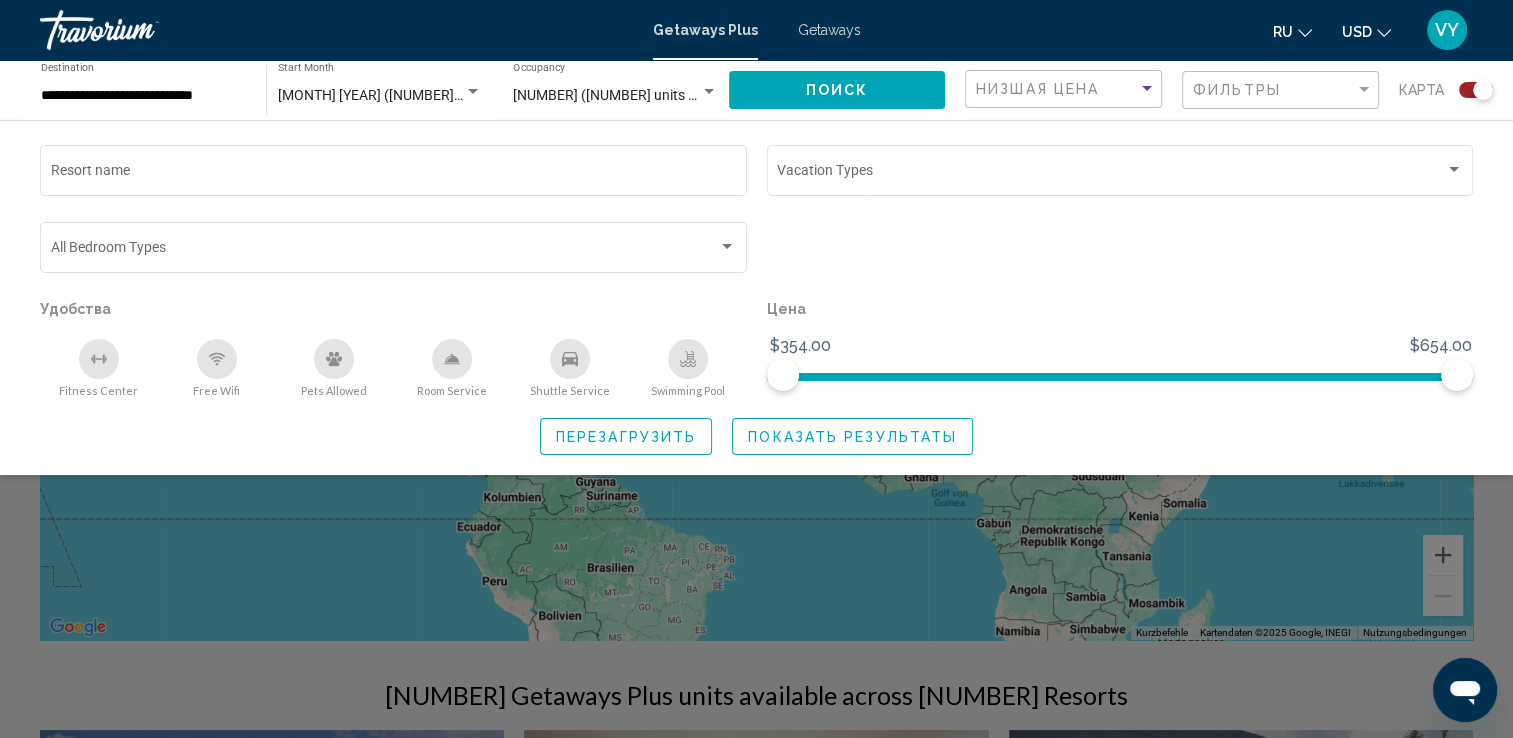 click on "Перезагрузить" 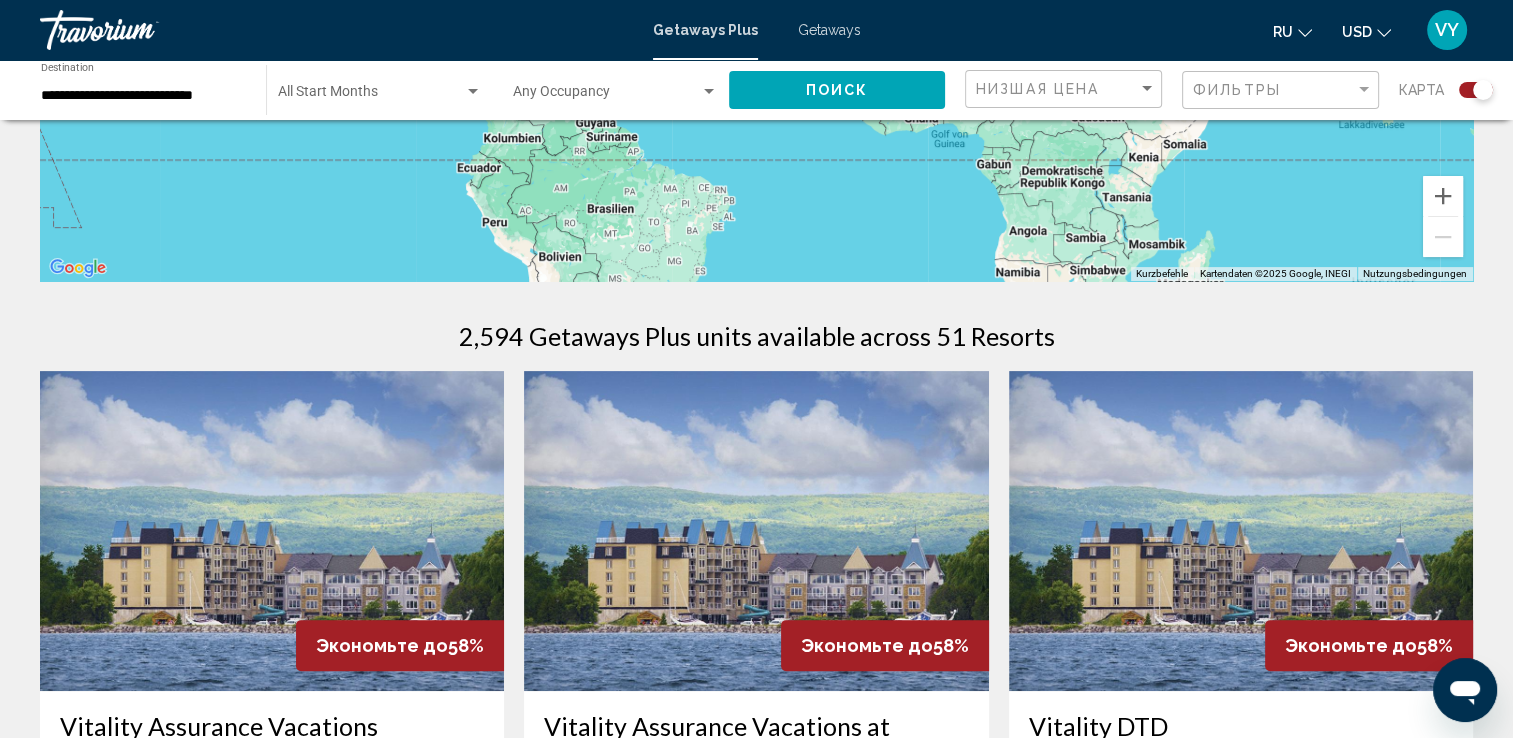 scroll, scrollTop: 358, scrollLeft: 0, axis: vertical 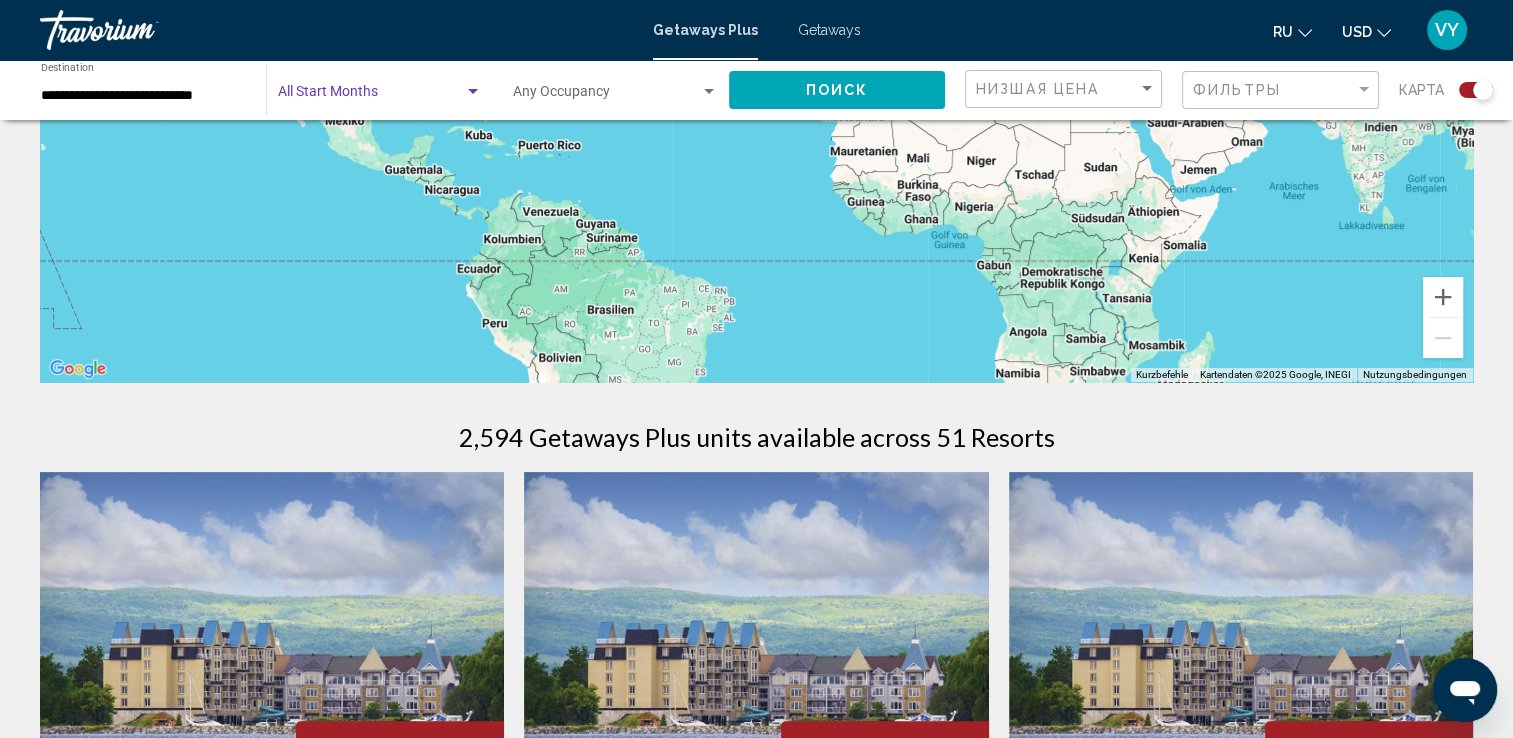 click at bounding box center [473, 92] 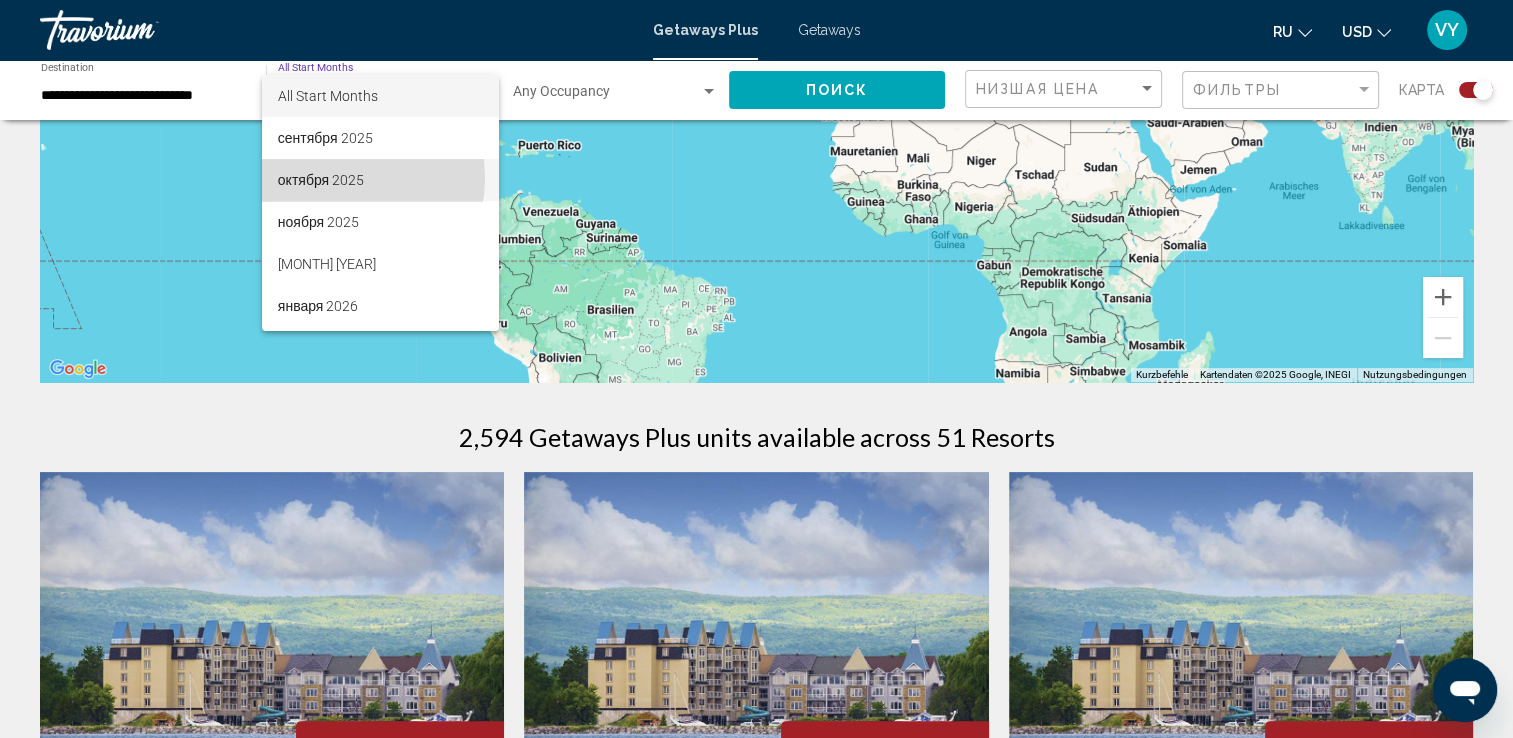 click on "октября 2025" at bounding box center (380, 180) 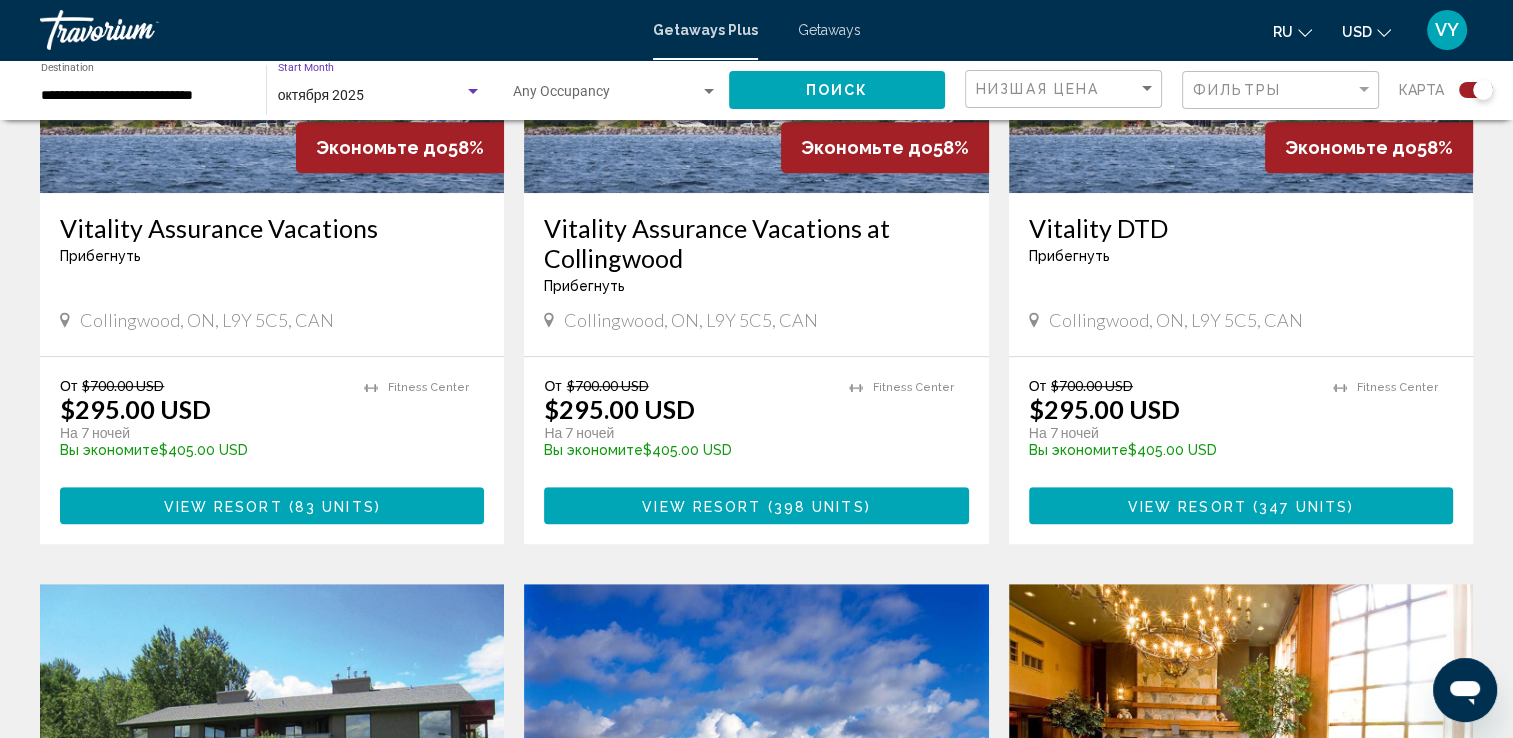 scroll, scrollTop: 958, scrollLeft: 0, axis: vertical 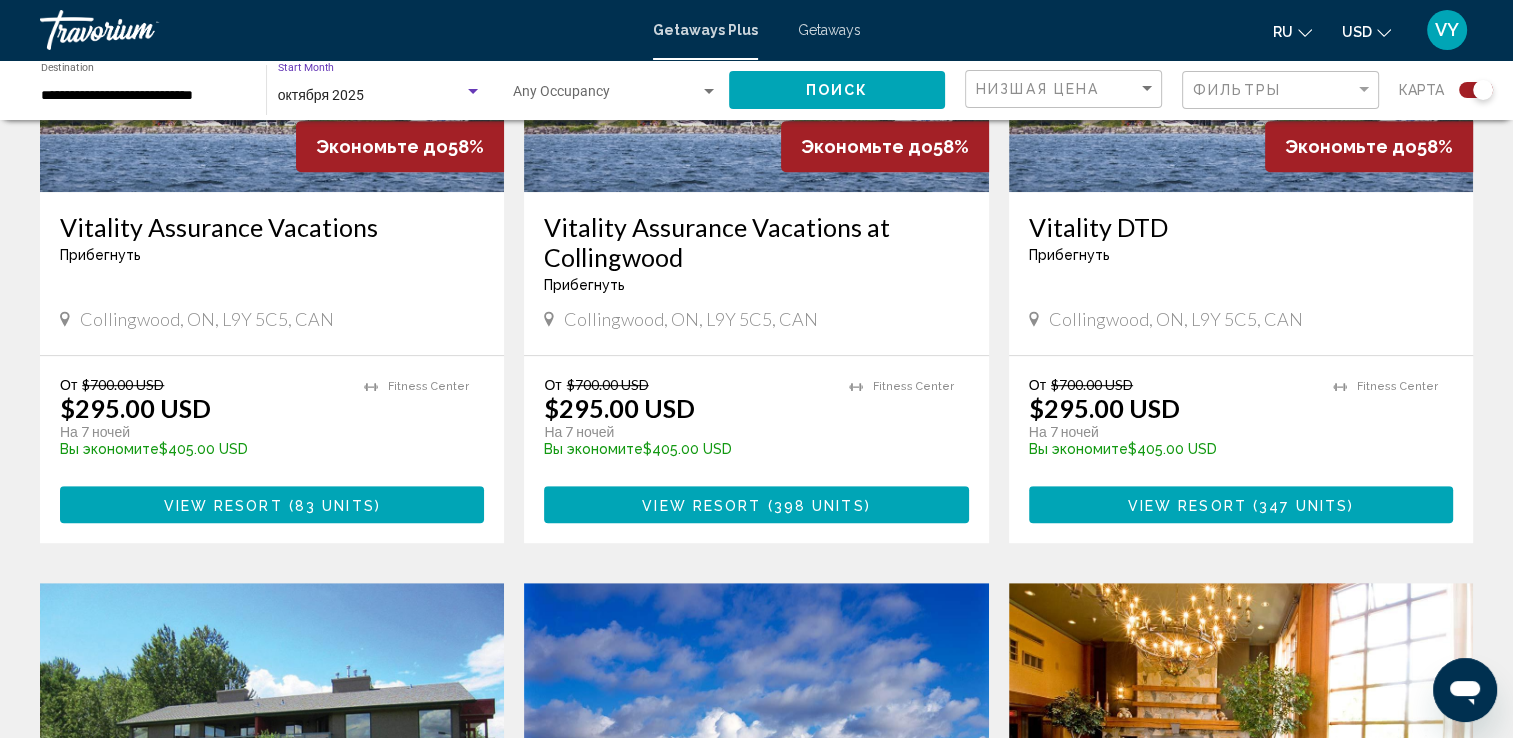 click on "View Resort" at bounding box center [223, 505] 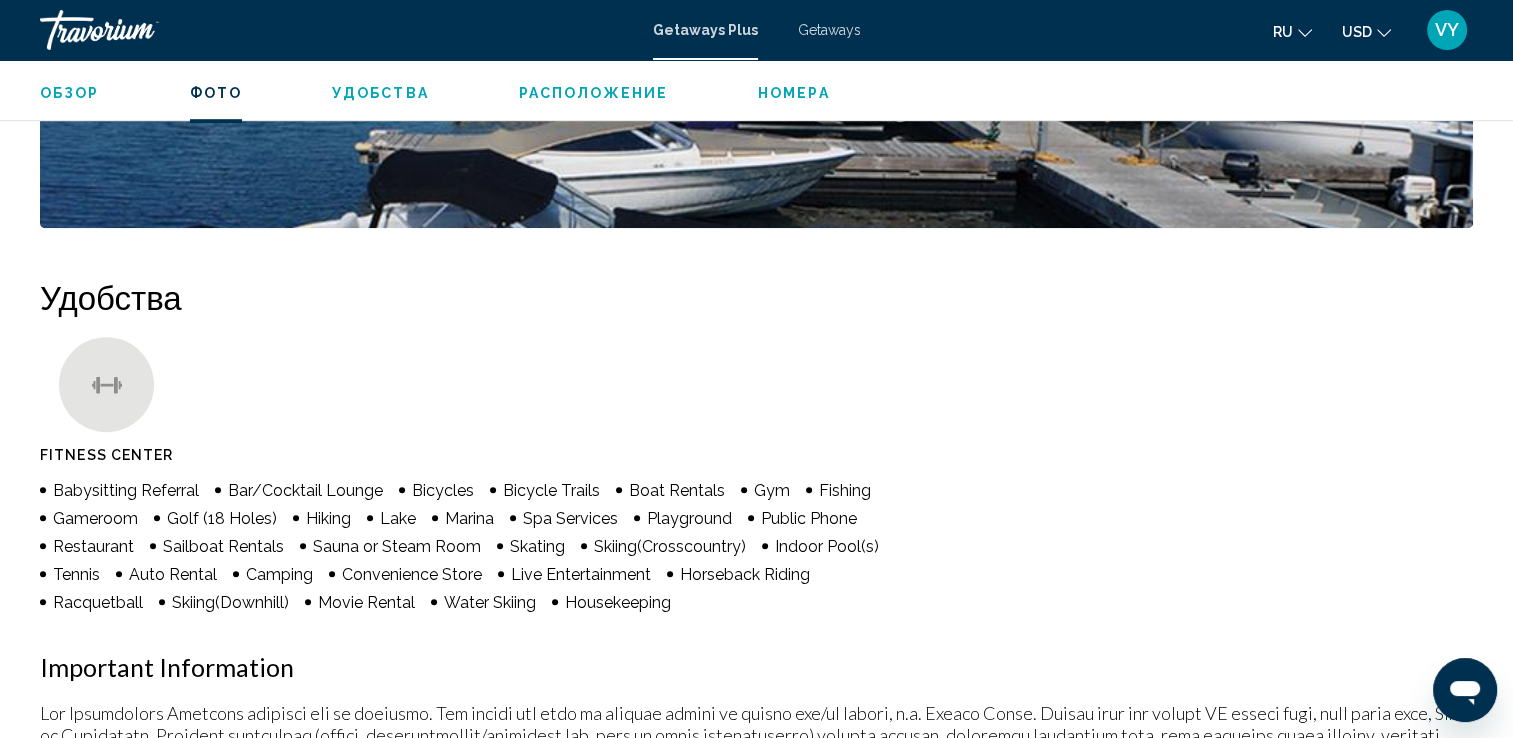 scroll, scrollTop: 1100, scrollLeft: 0, axis: vertical 